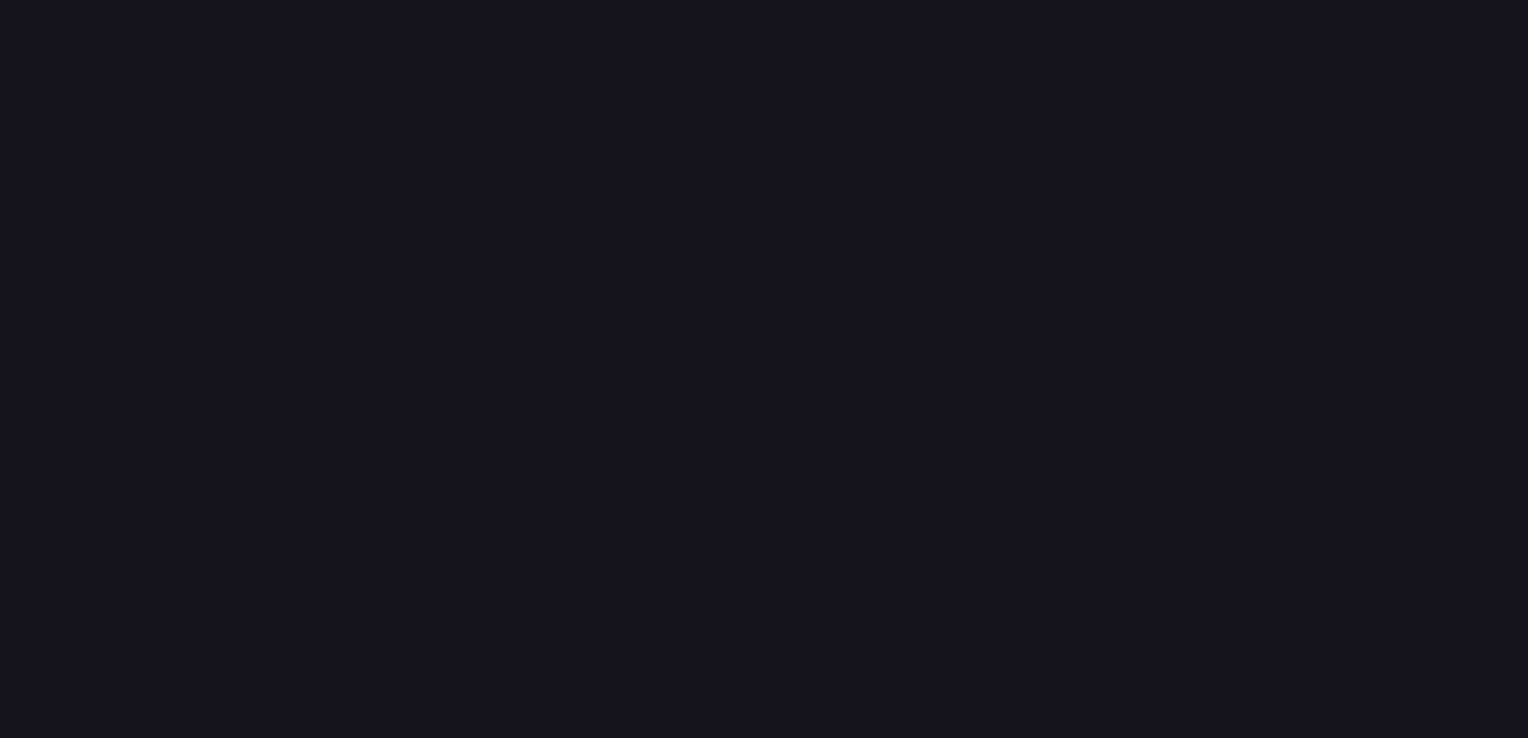 scroll, scrollTop: 0, scrollLeft: 0, axis: both 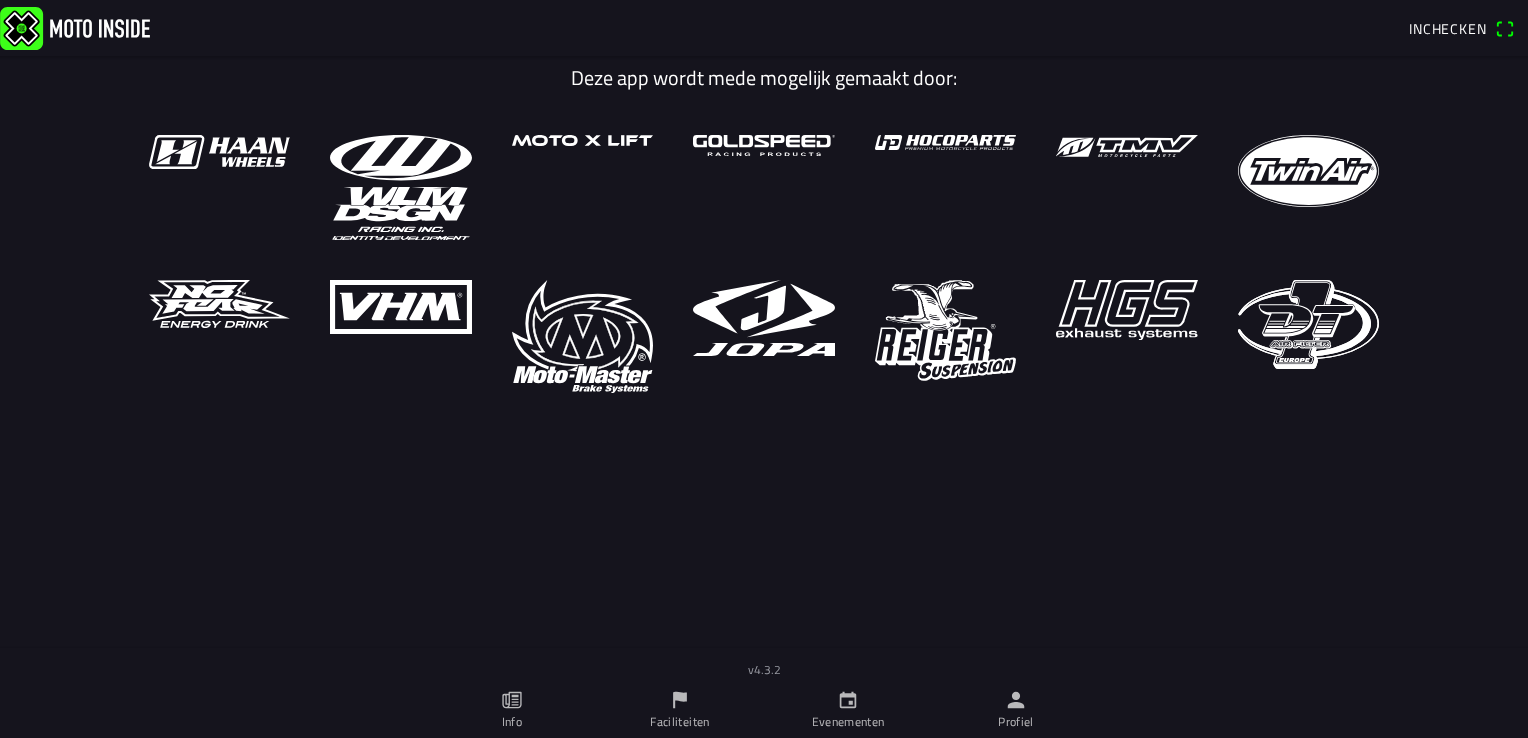 click on "Evenementen" at bounding box center [848, 710] 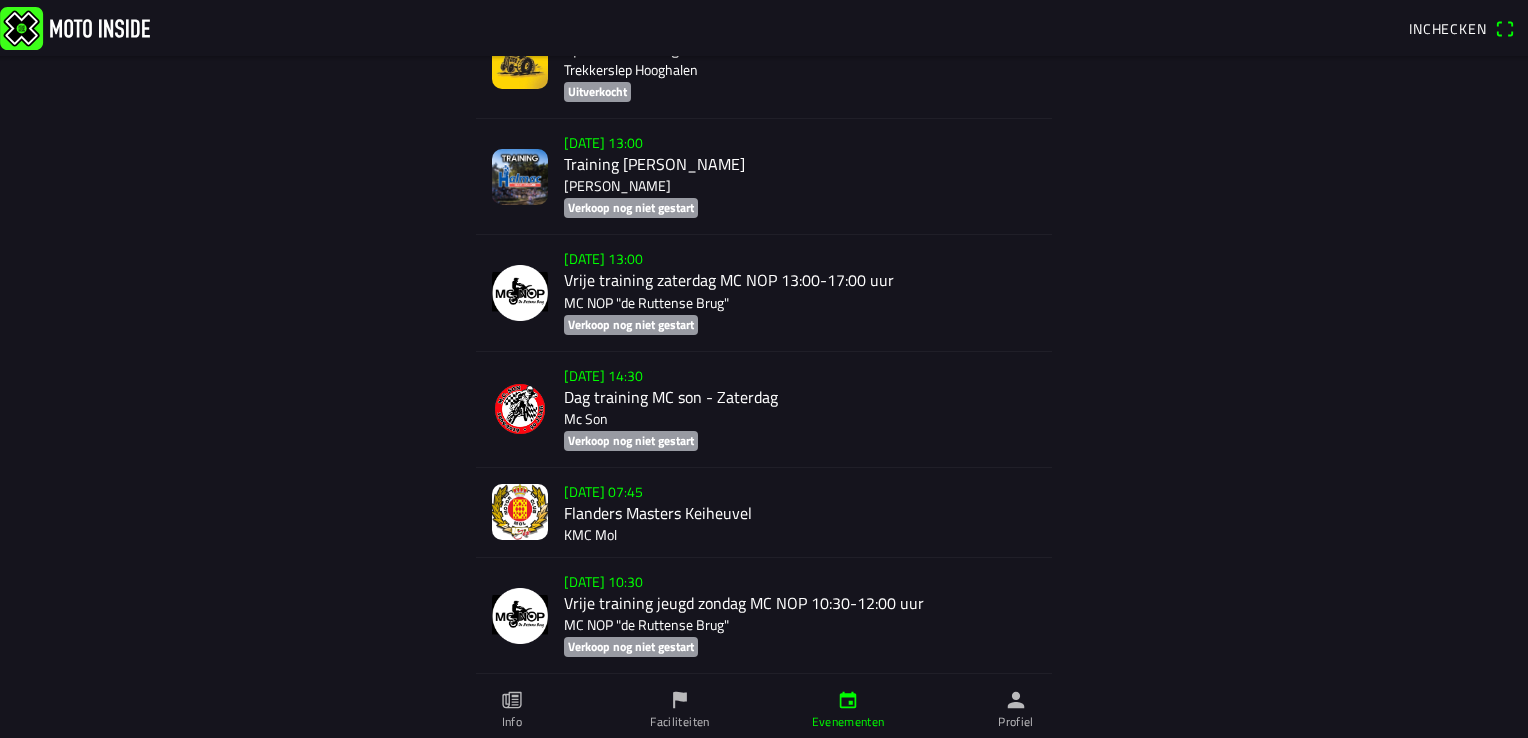 scroll, scrollTop: 4600, scrollLeft: 0, axis: vertical 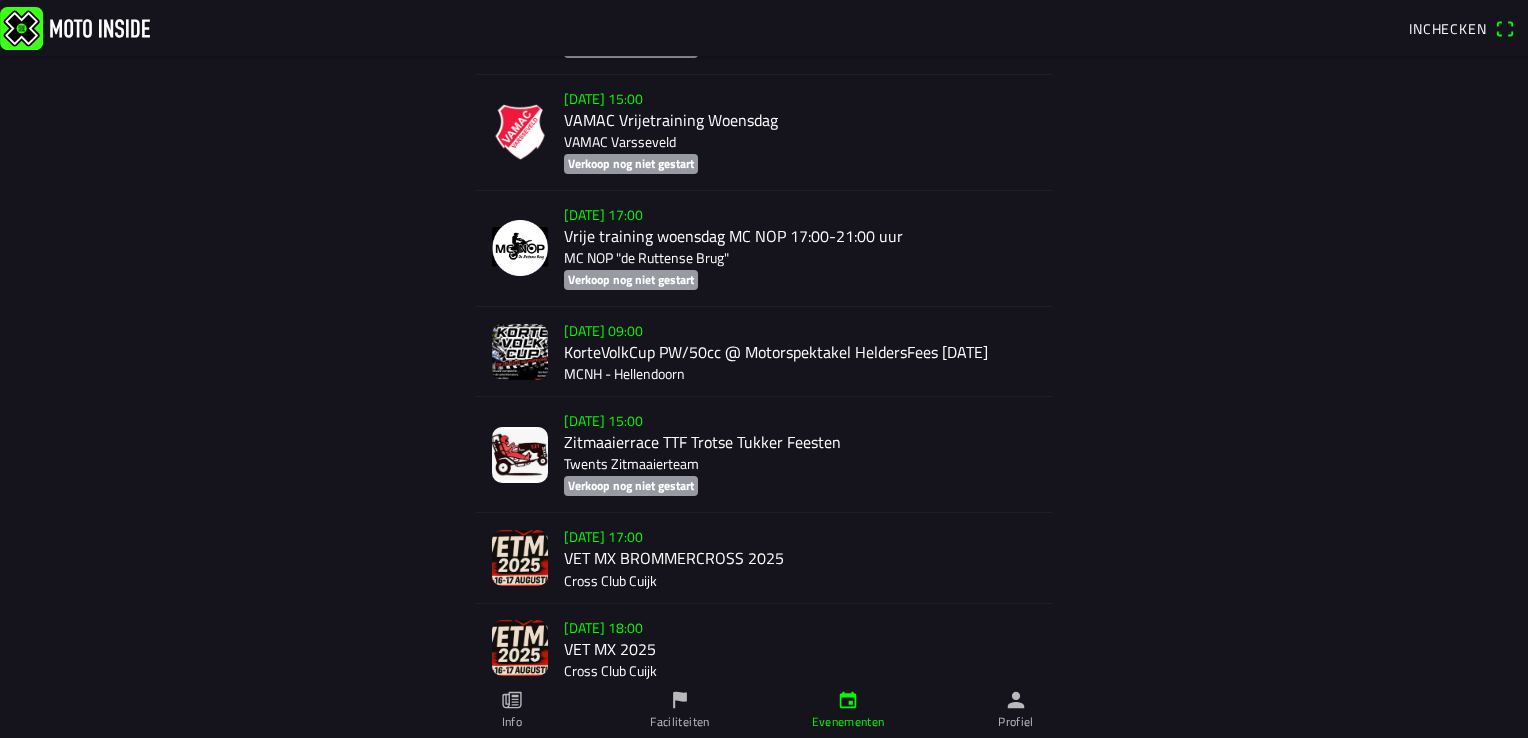 click on "[DATE] 17:00  Vrije training woensdag MC NOP 17:00-21:00 uur MC NOP "de Ruttense Brug"   Verkoop nog niet gestart" 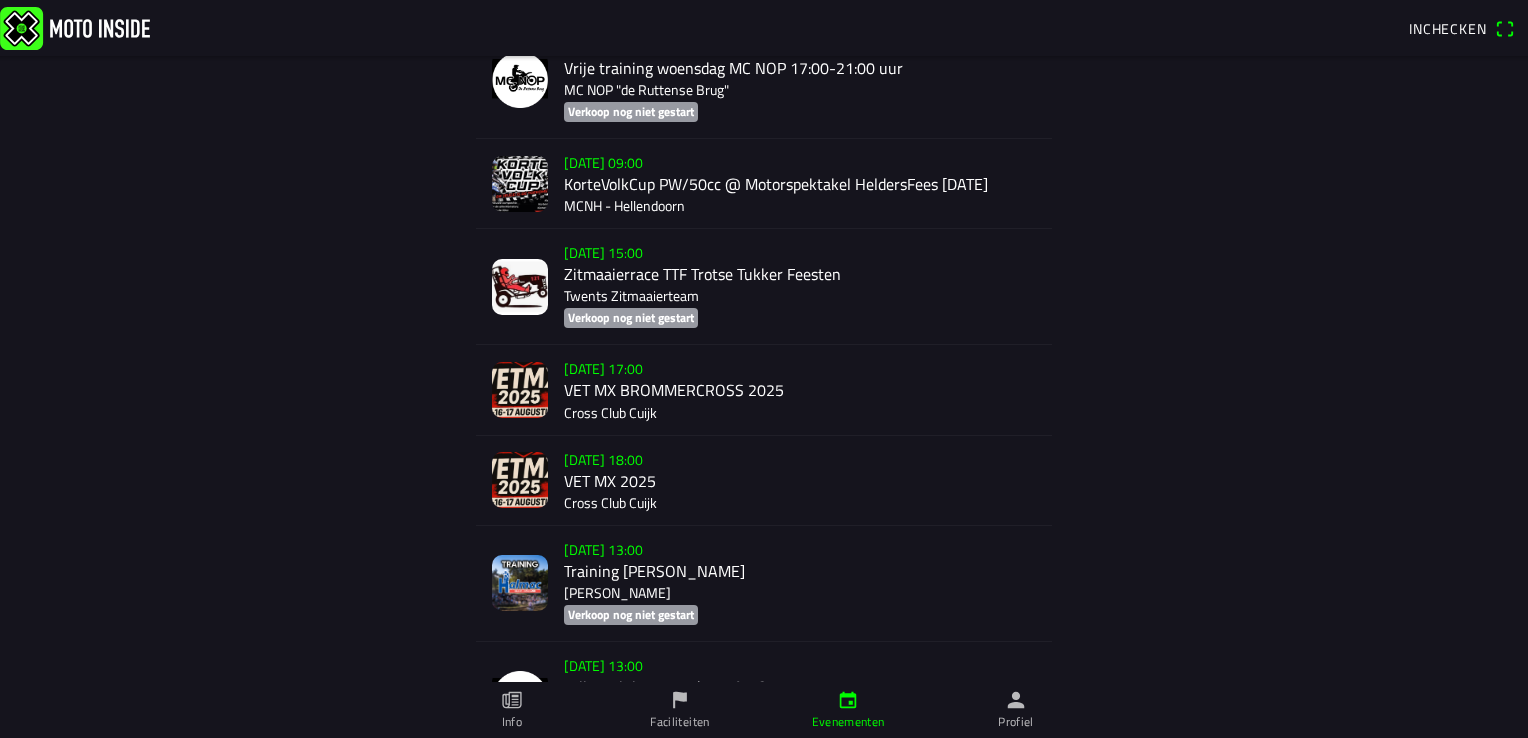 scroll, scrollTop: 5600, scrollLeft: 0, axis: vertical 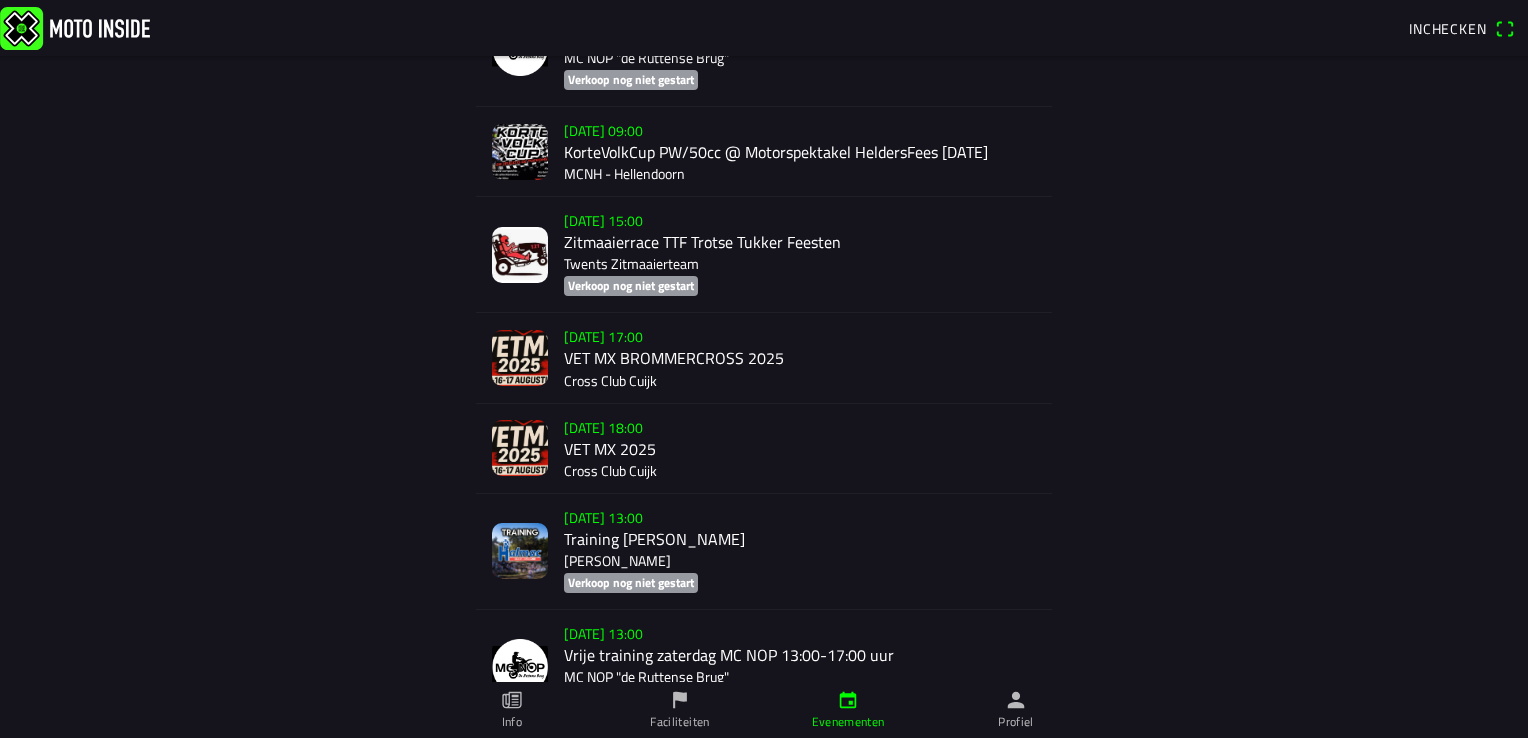 click on "[DATE] 18:00  VET MX 2025 Cross Club Cuijk" 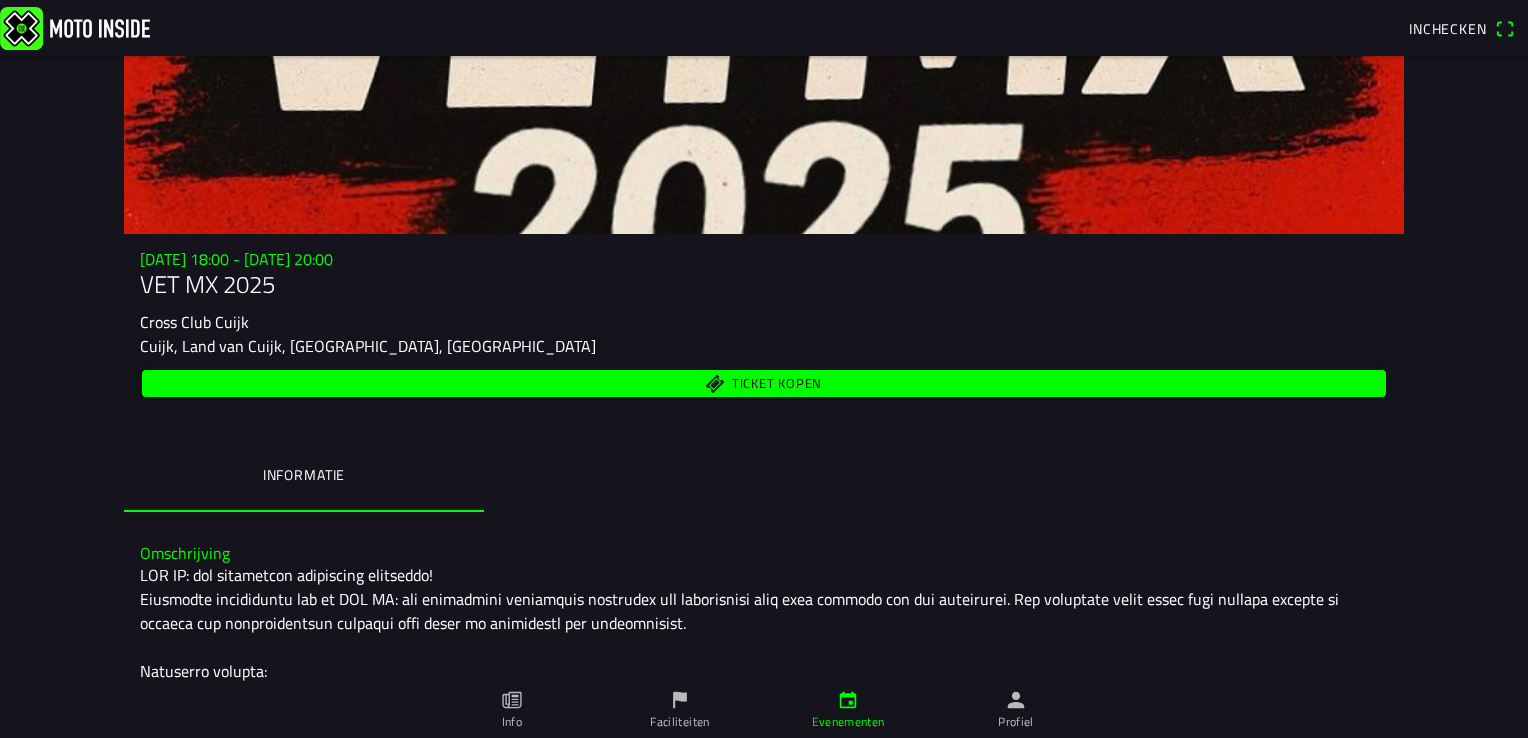 scroll, scrollTop: 0, scrollLeft: 0, axis: both 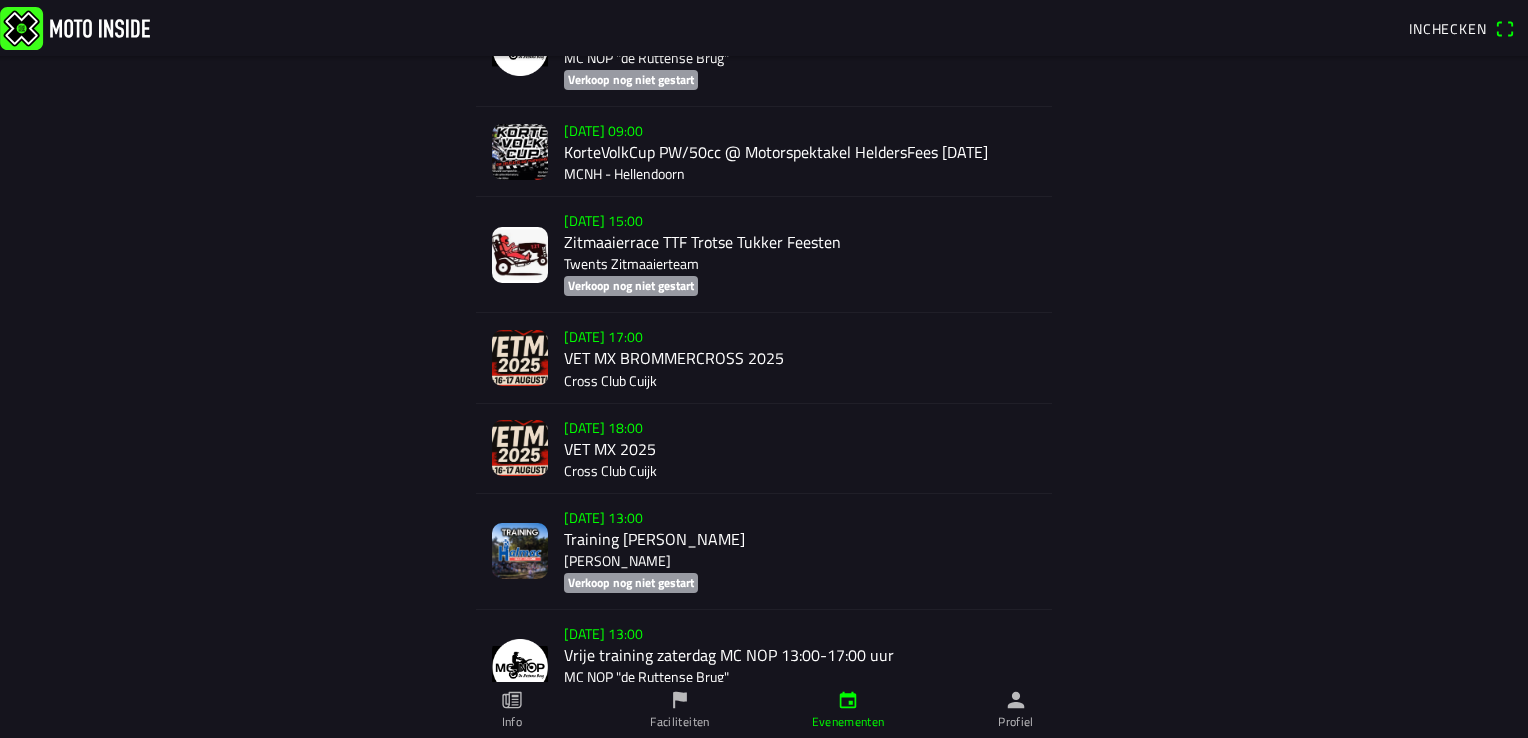 click on "[DATE] 18:00  VET MX 2025 Cross Club Cuijk" 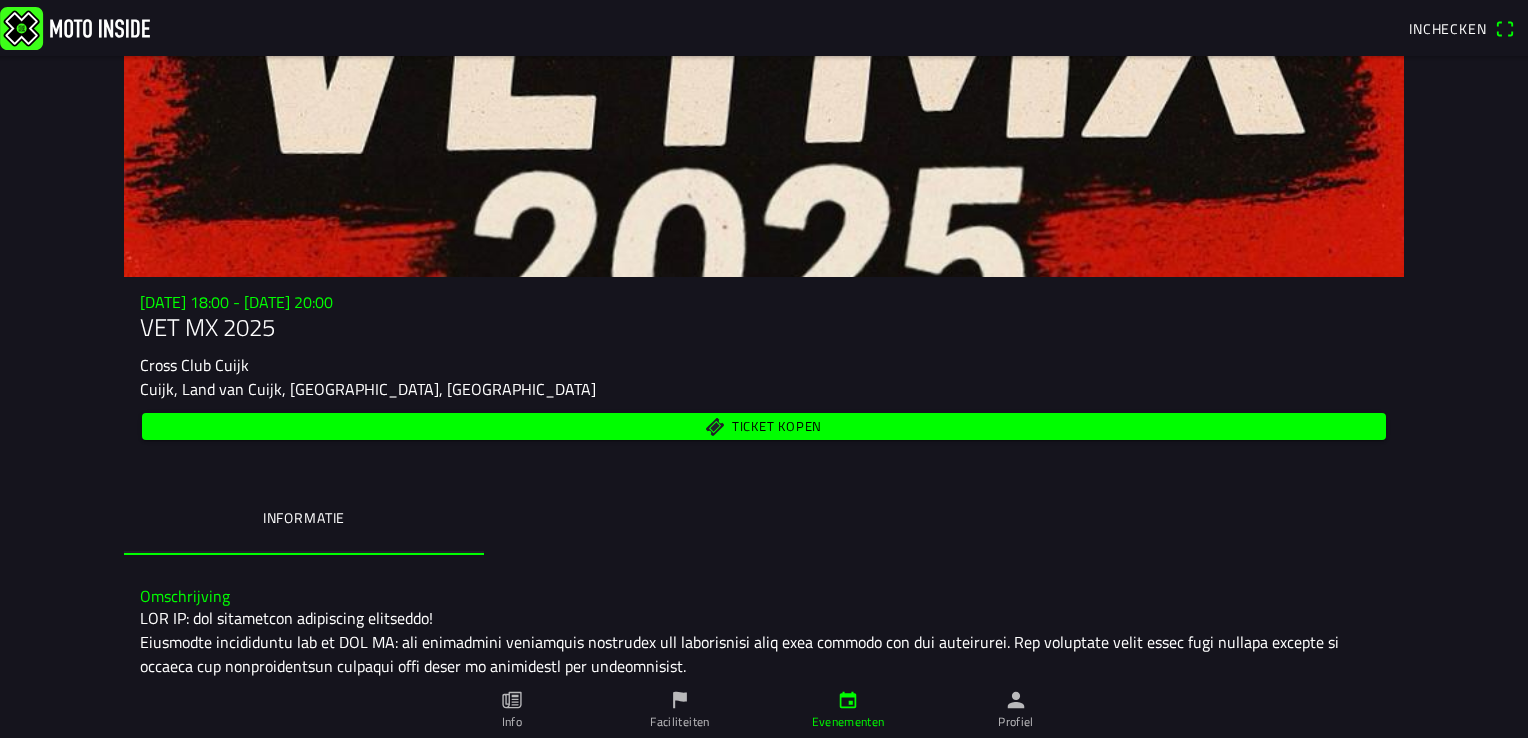 scroll, scrollTop: 100, scrollLeft: 0, axis: vertical 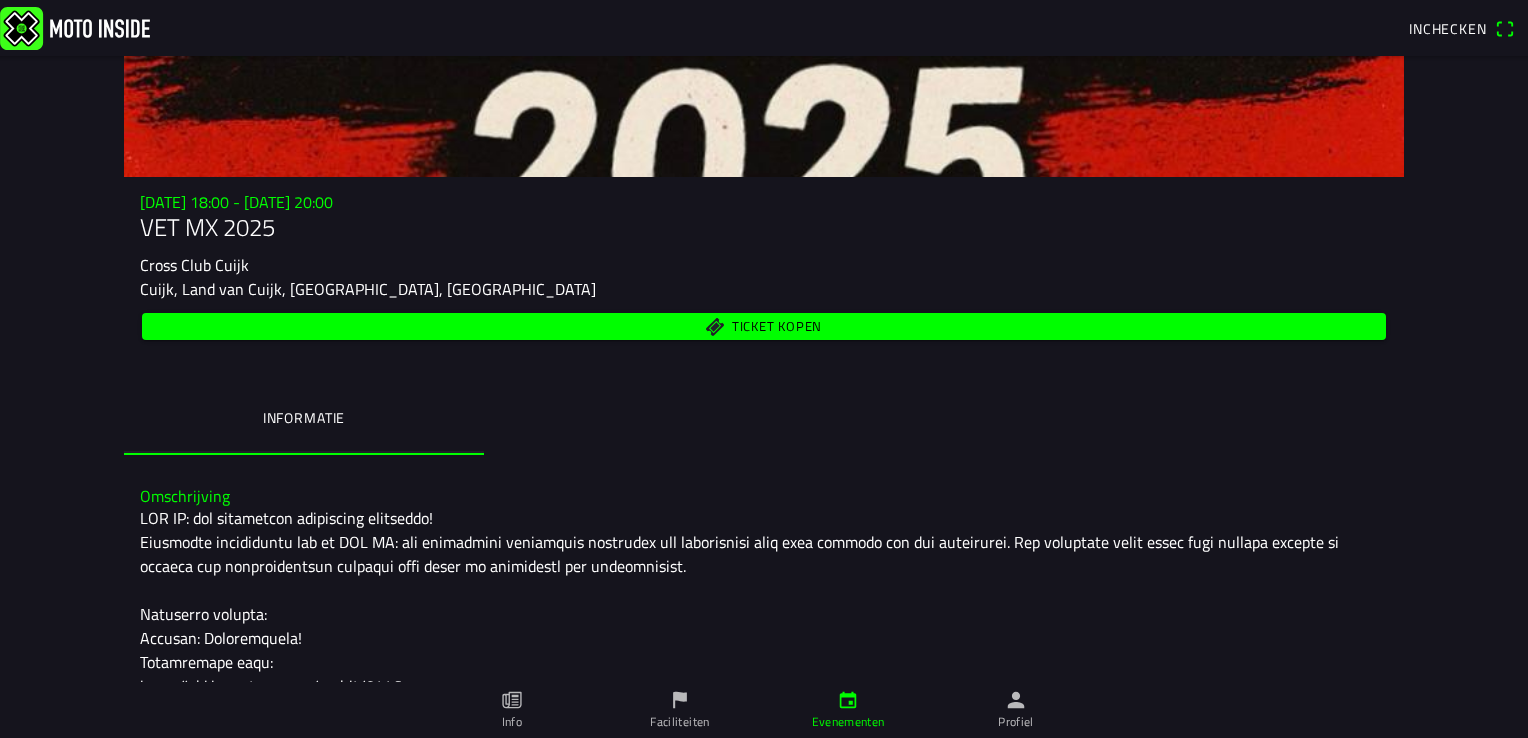 click on "Ticket kopen" at bounding box center [764, 326] 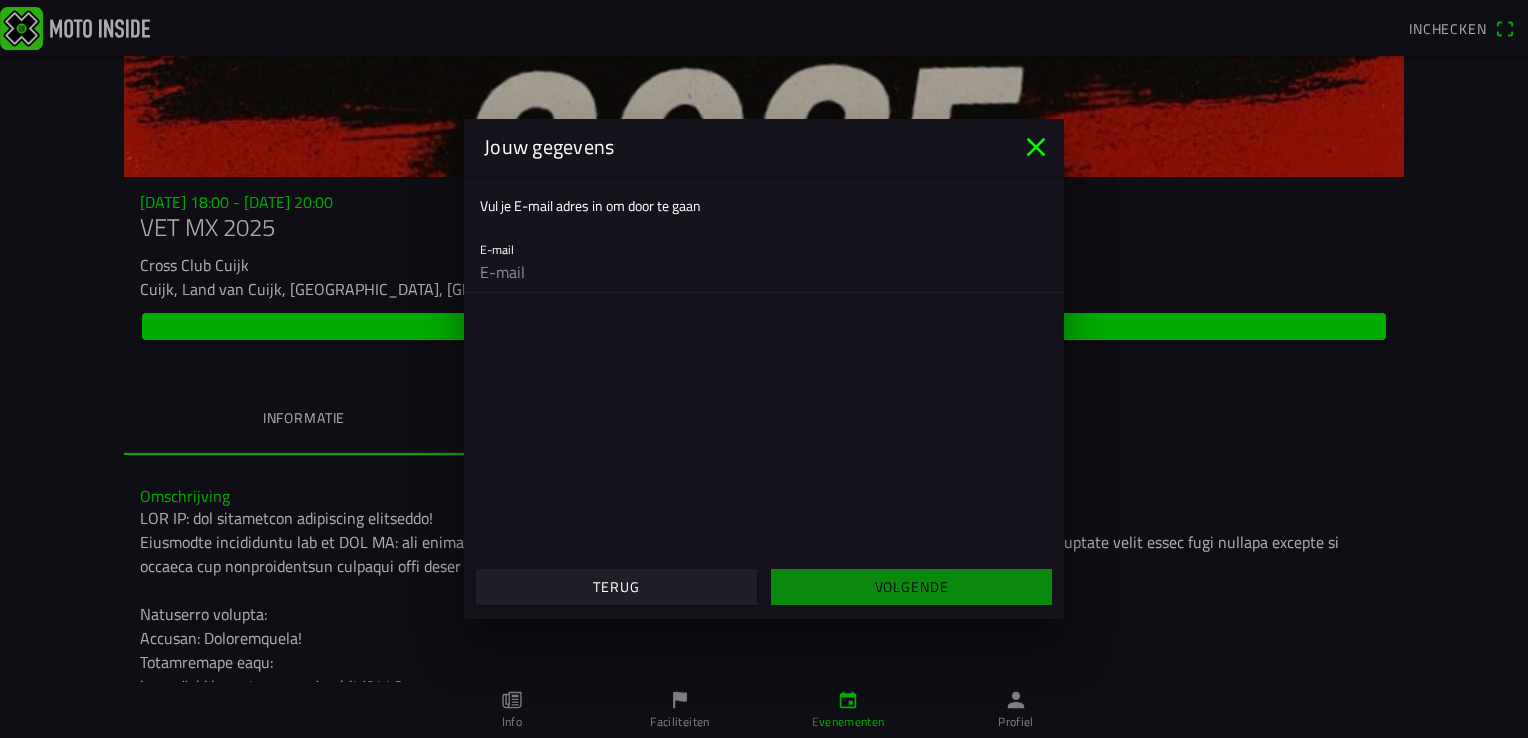 click 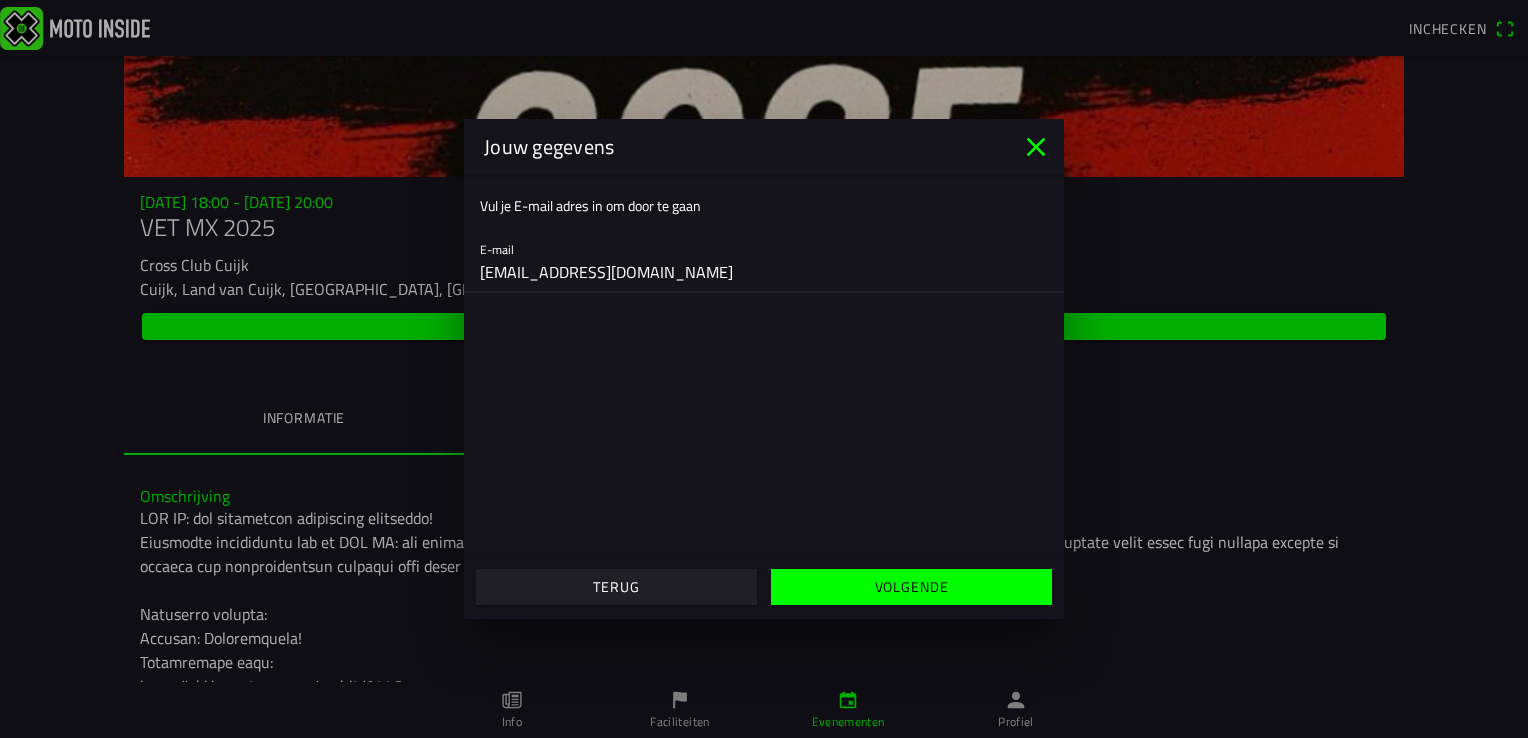 type on "[EMAIL_ADDRESS][DOMAIN_NAME]" 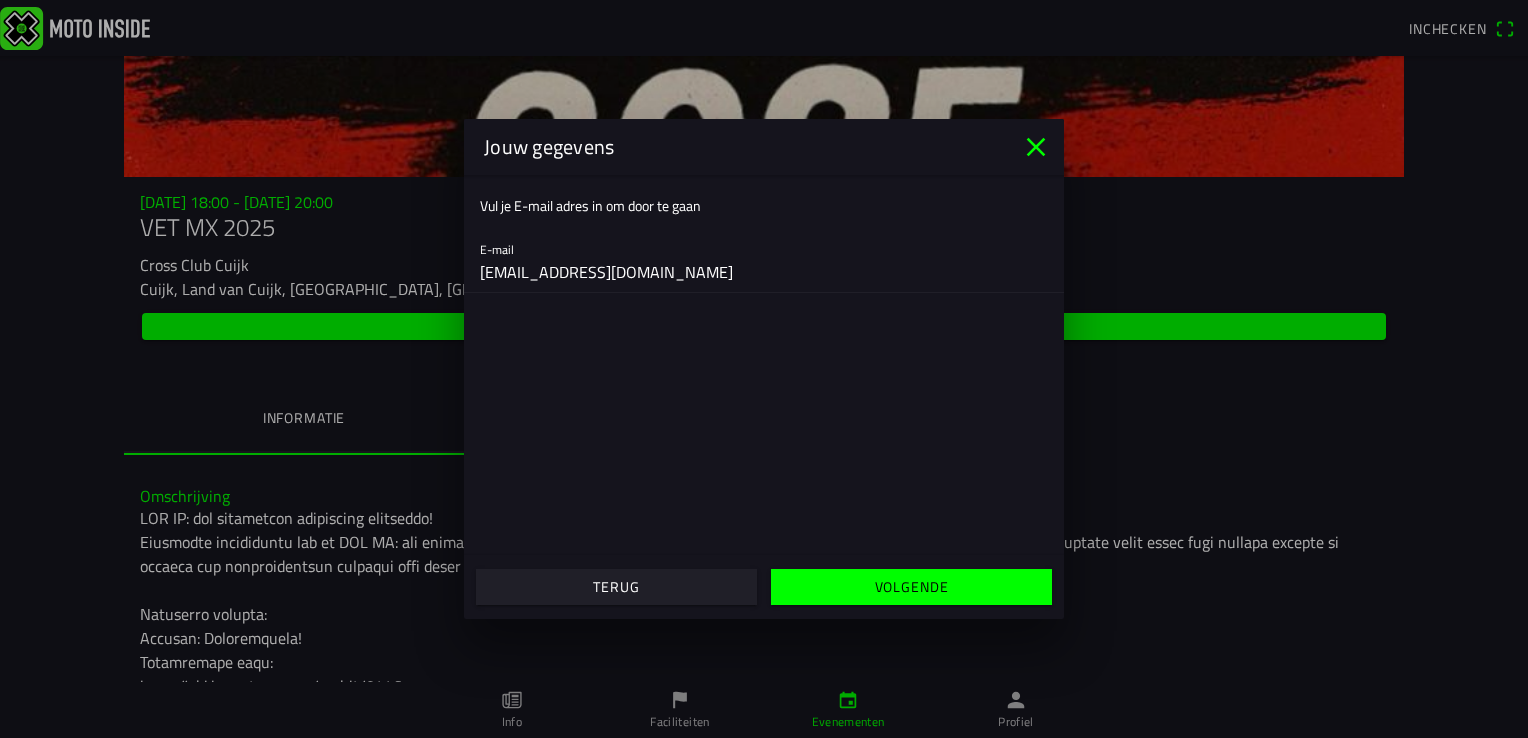 click on "Volgende" 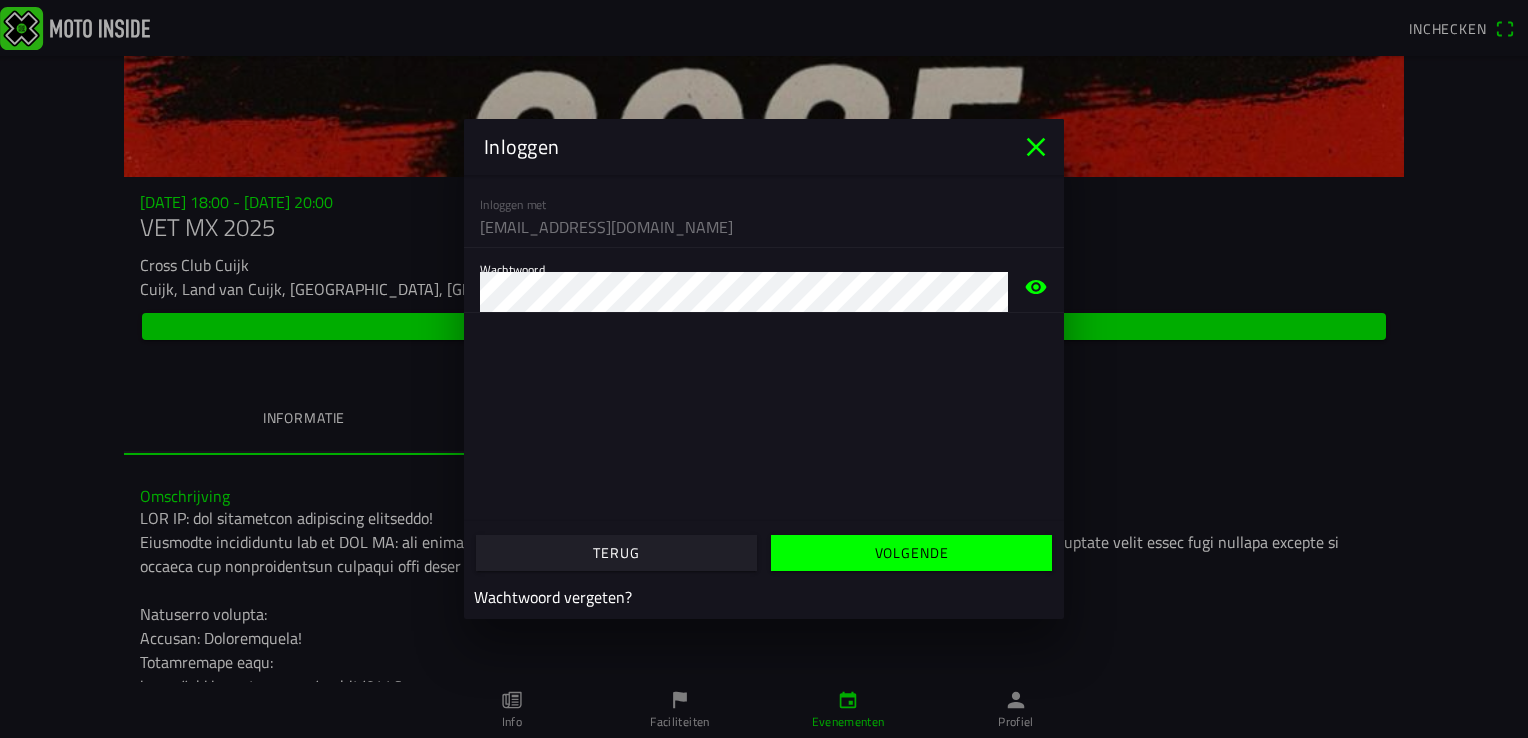click on "Volgende" 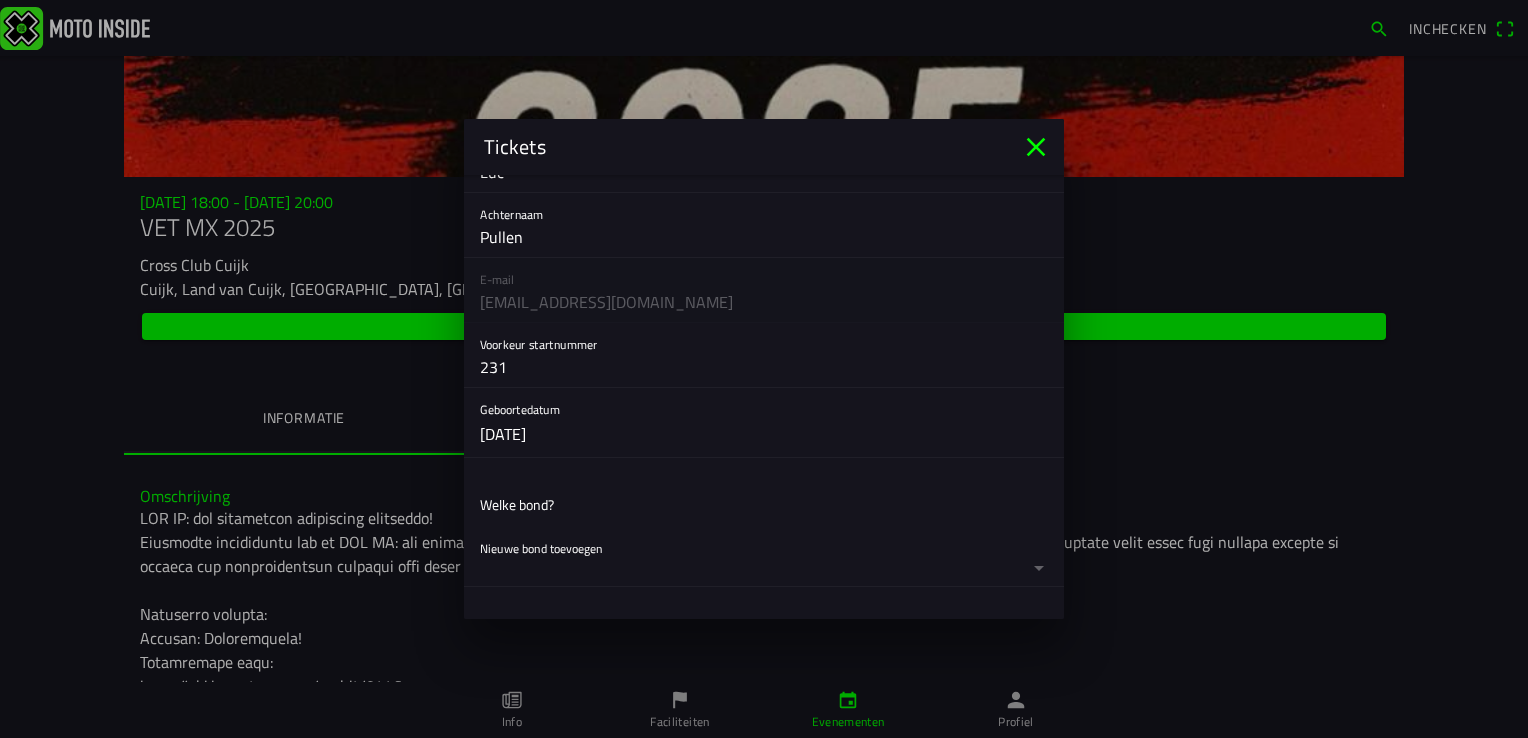 scroll, scrollTop: 200, scrollLeft: 0, axis: vertical 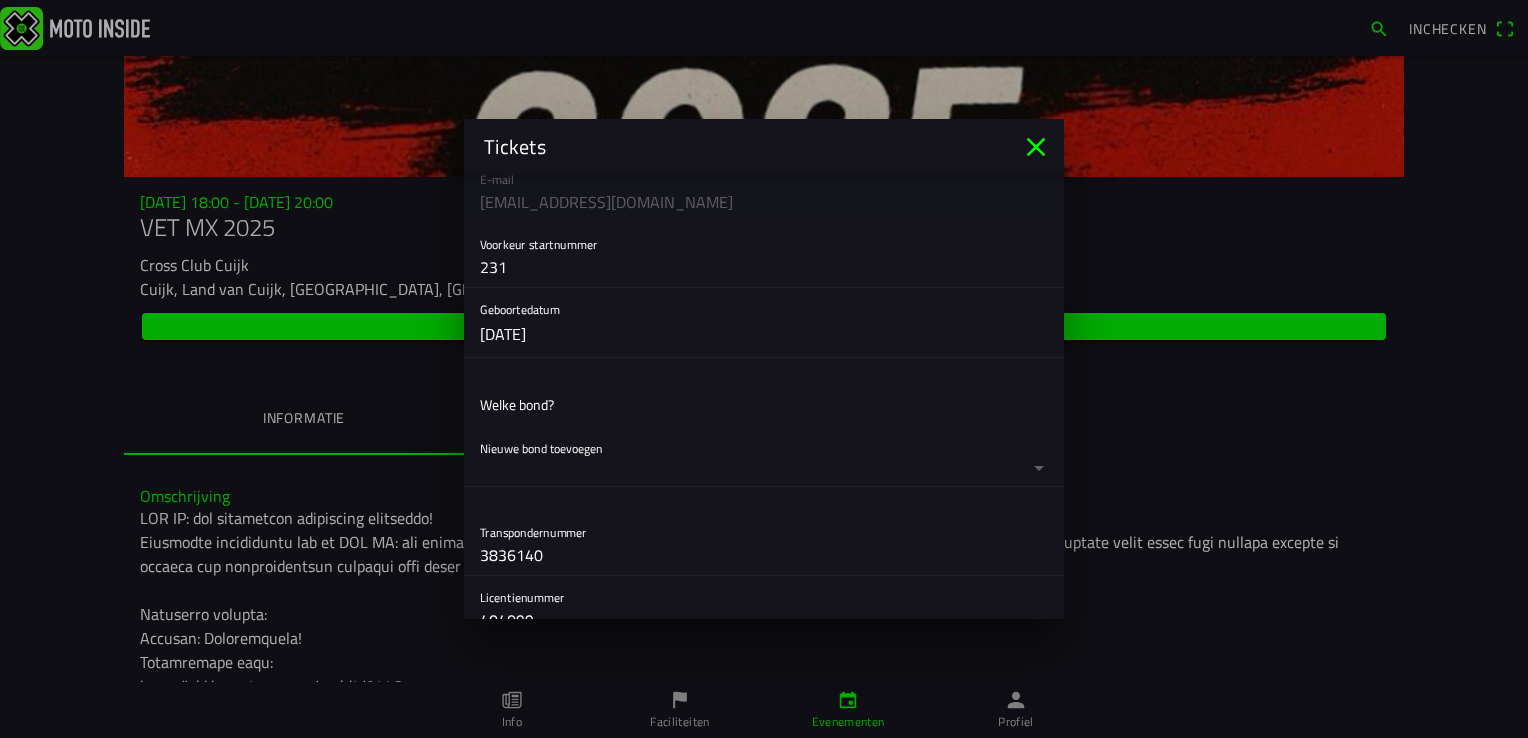 click 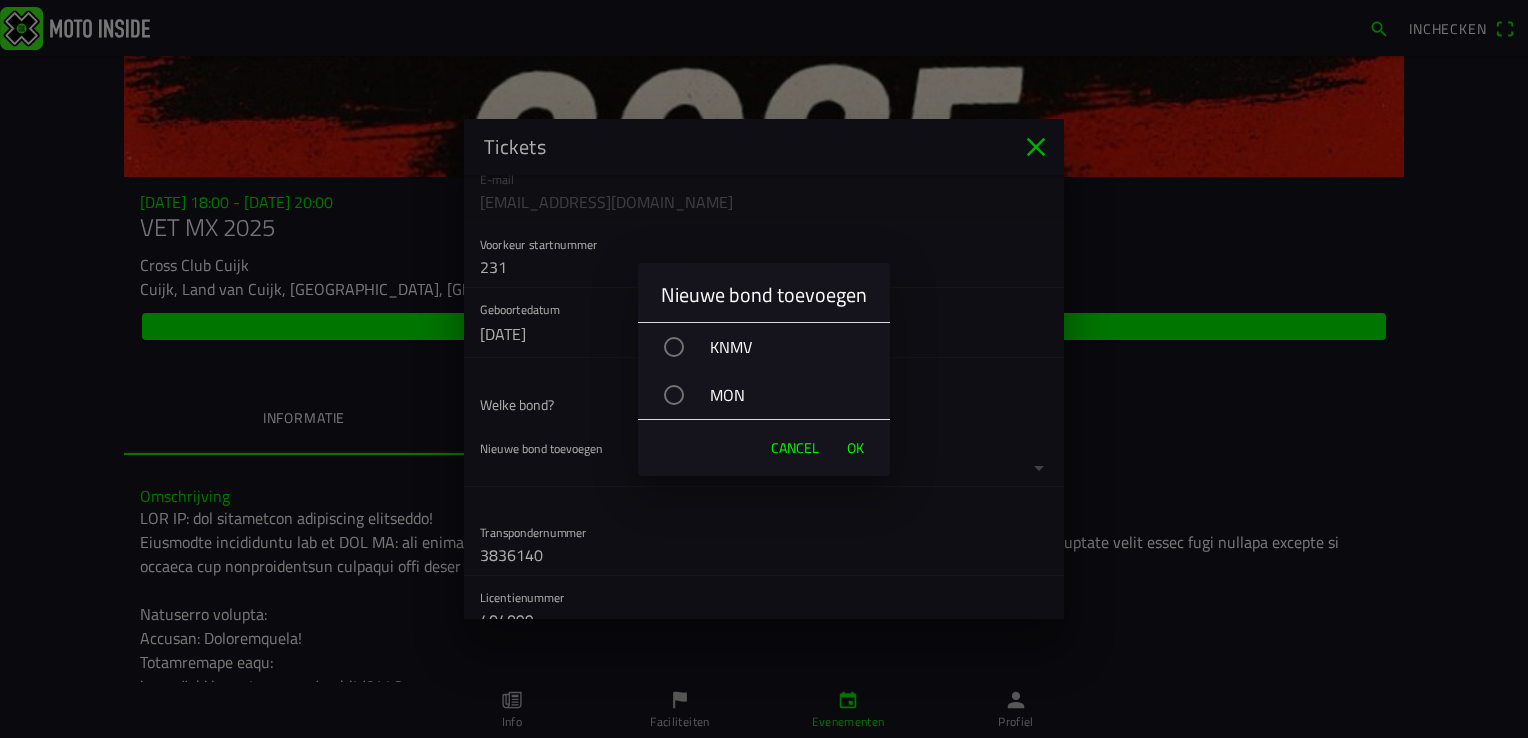 click on "MON" at bounding box center [774, 395] 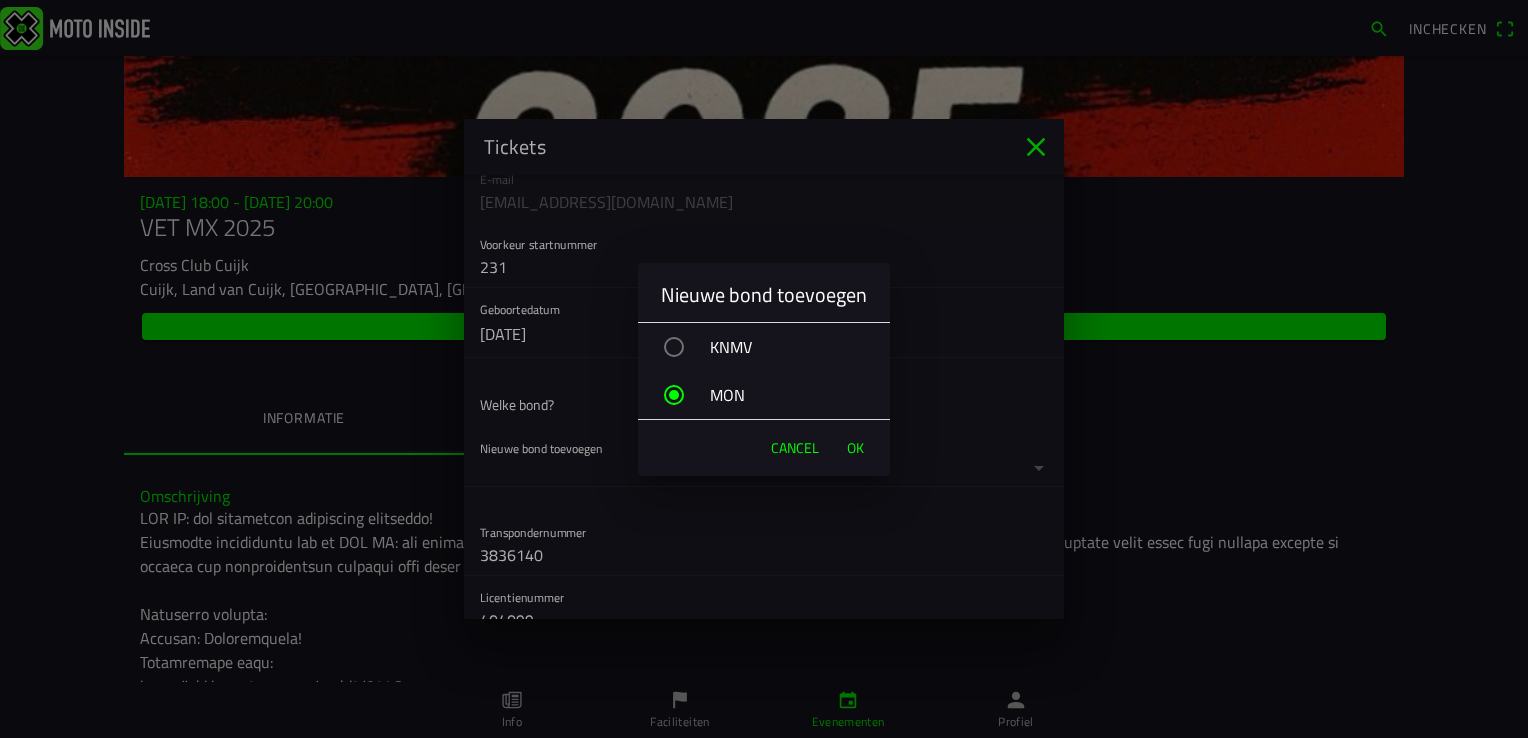 click on "OK" at bounding box center [855, 448] 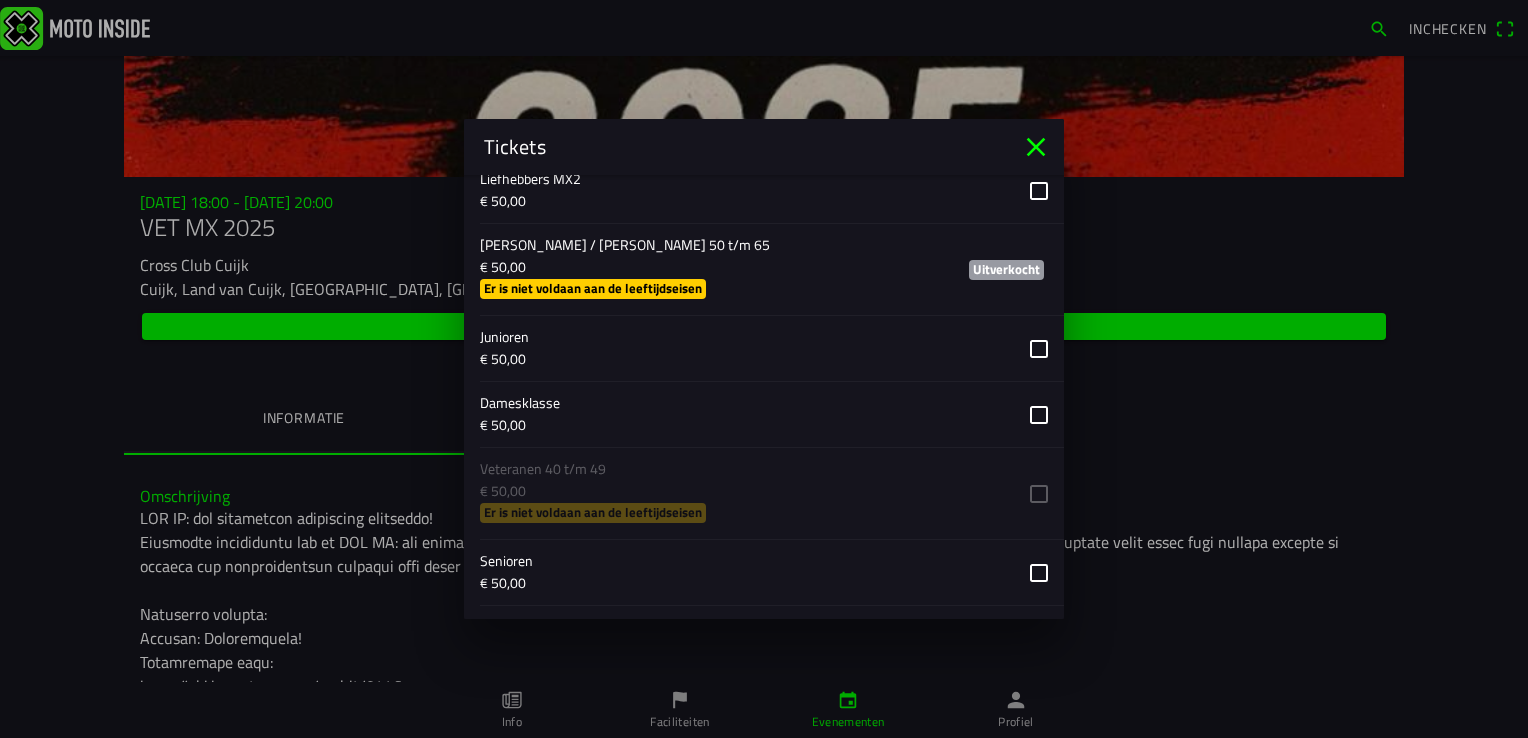 scroll, scrollTop: 1100, scrollLeft: 0, axis: vertical 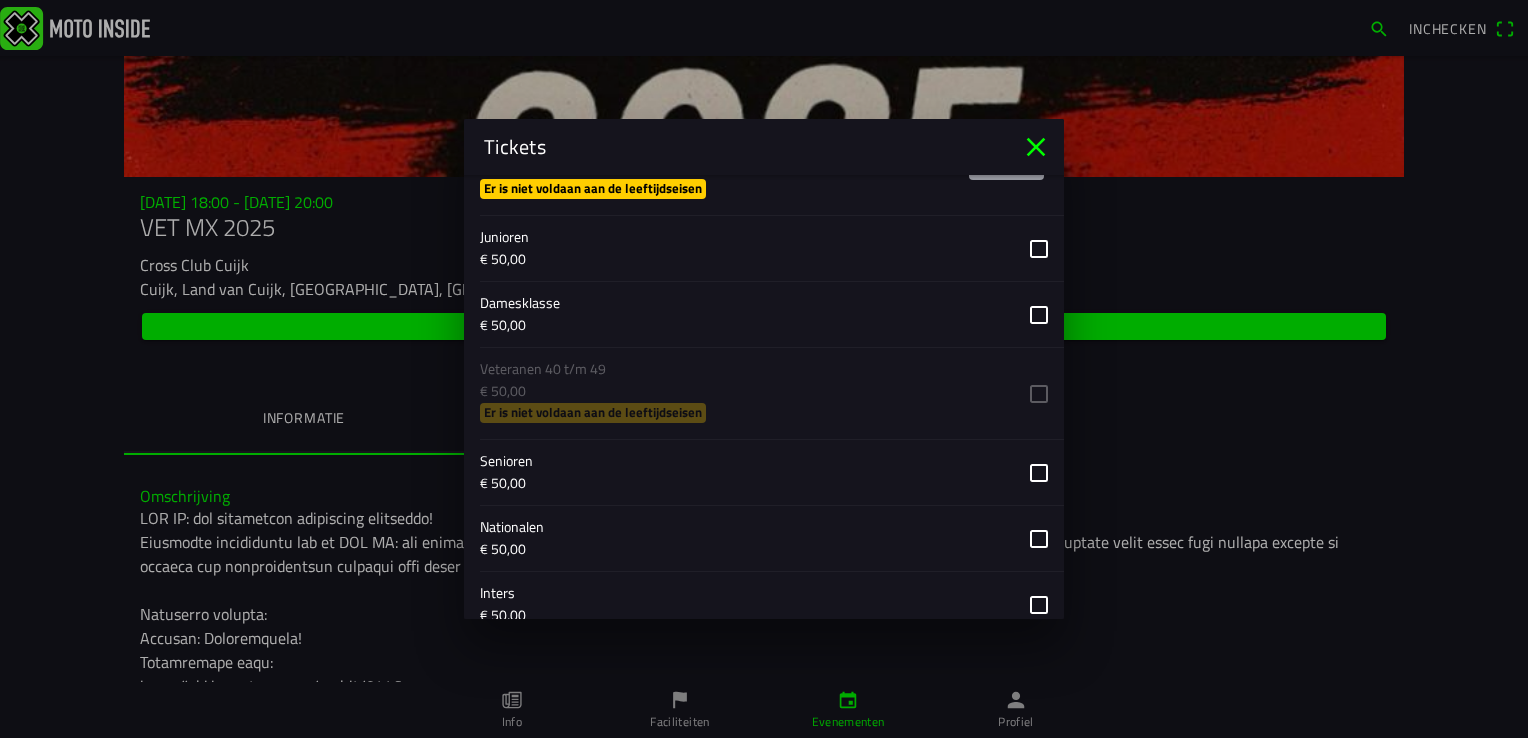click 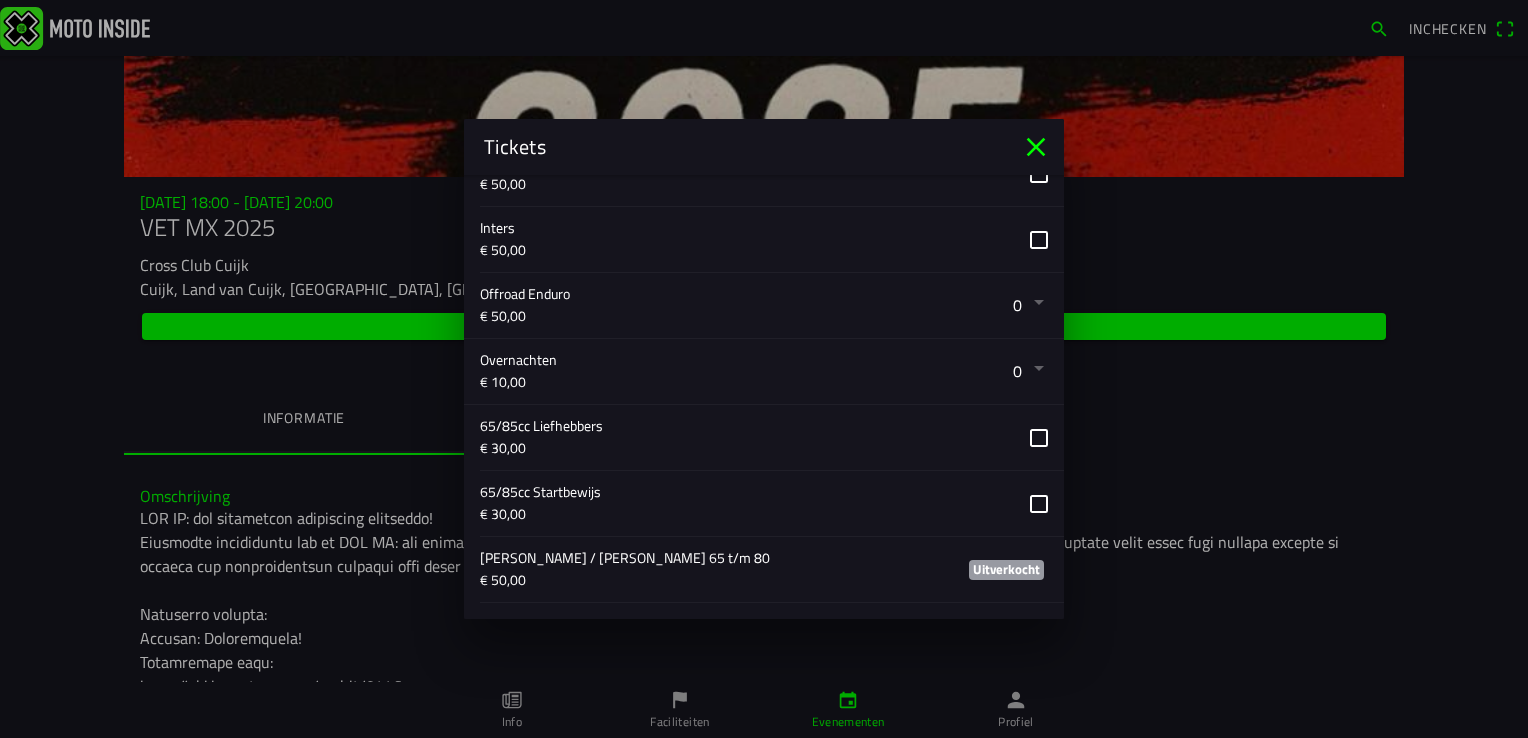 scroll, scrollTop: 1500, scrollLeft: 0, axis: vertical 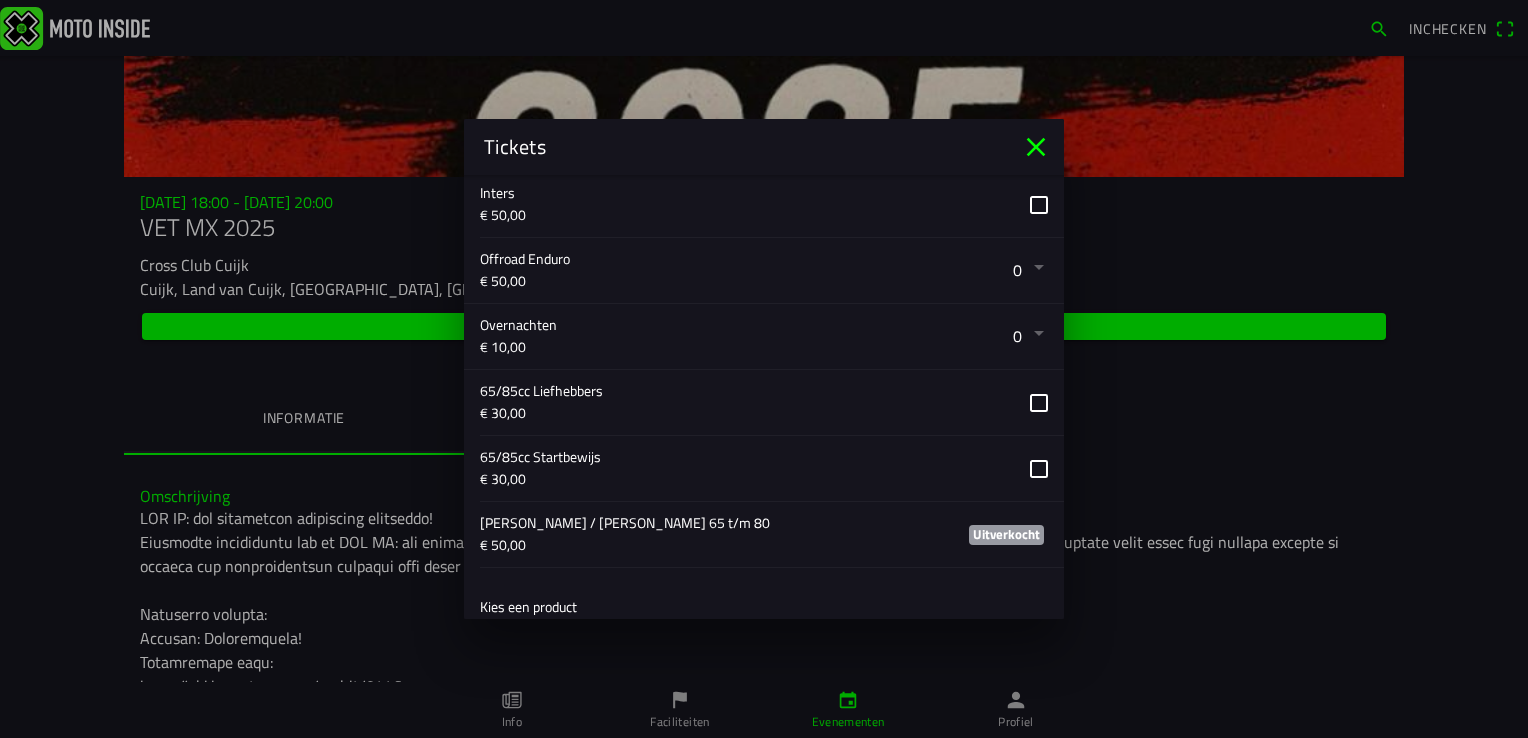 click 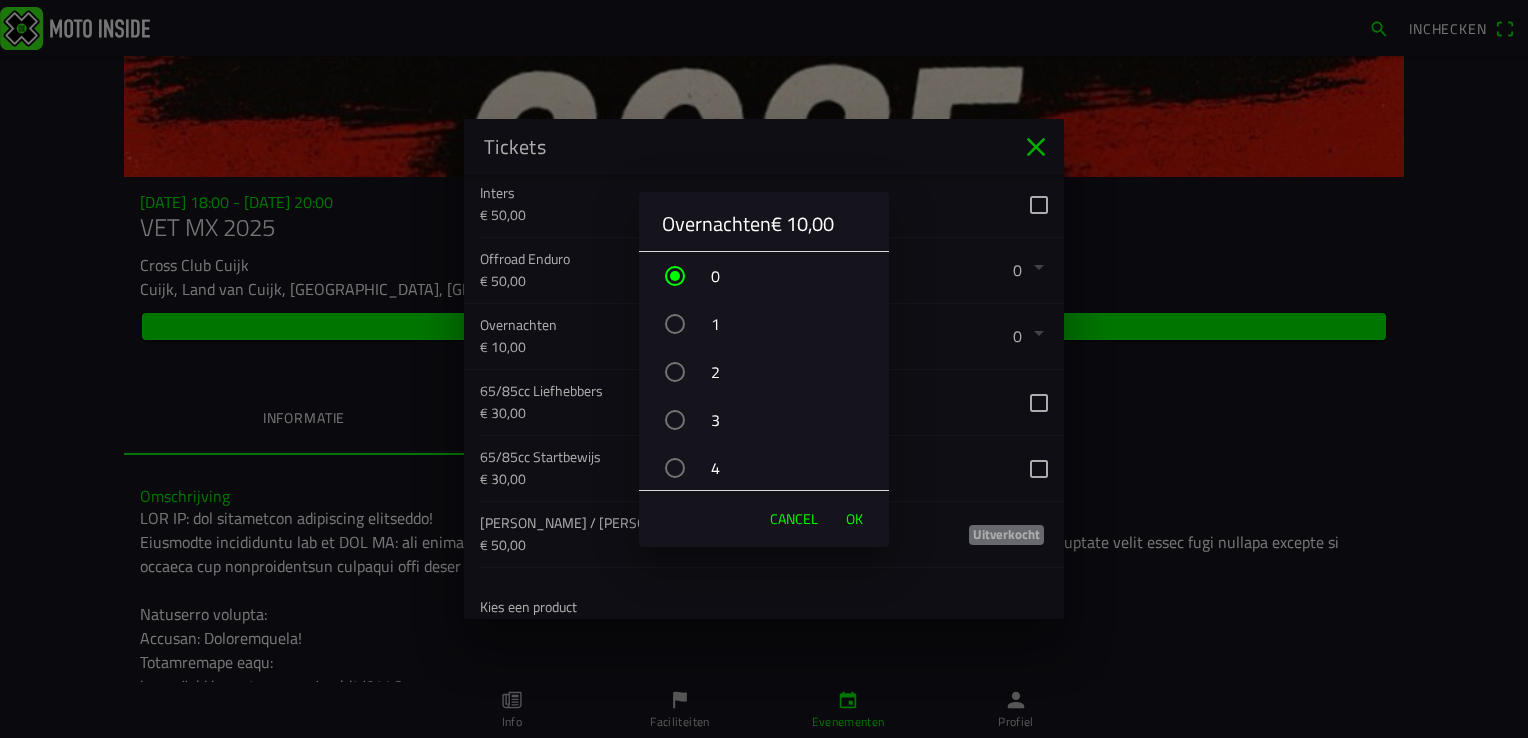 click on "1" at bounding box center [774, 324] 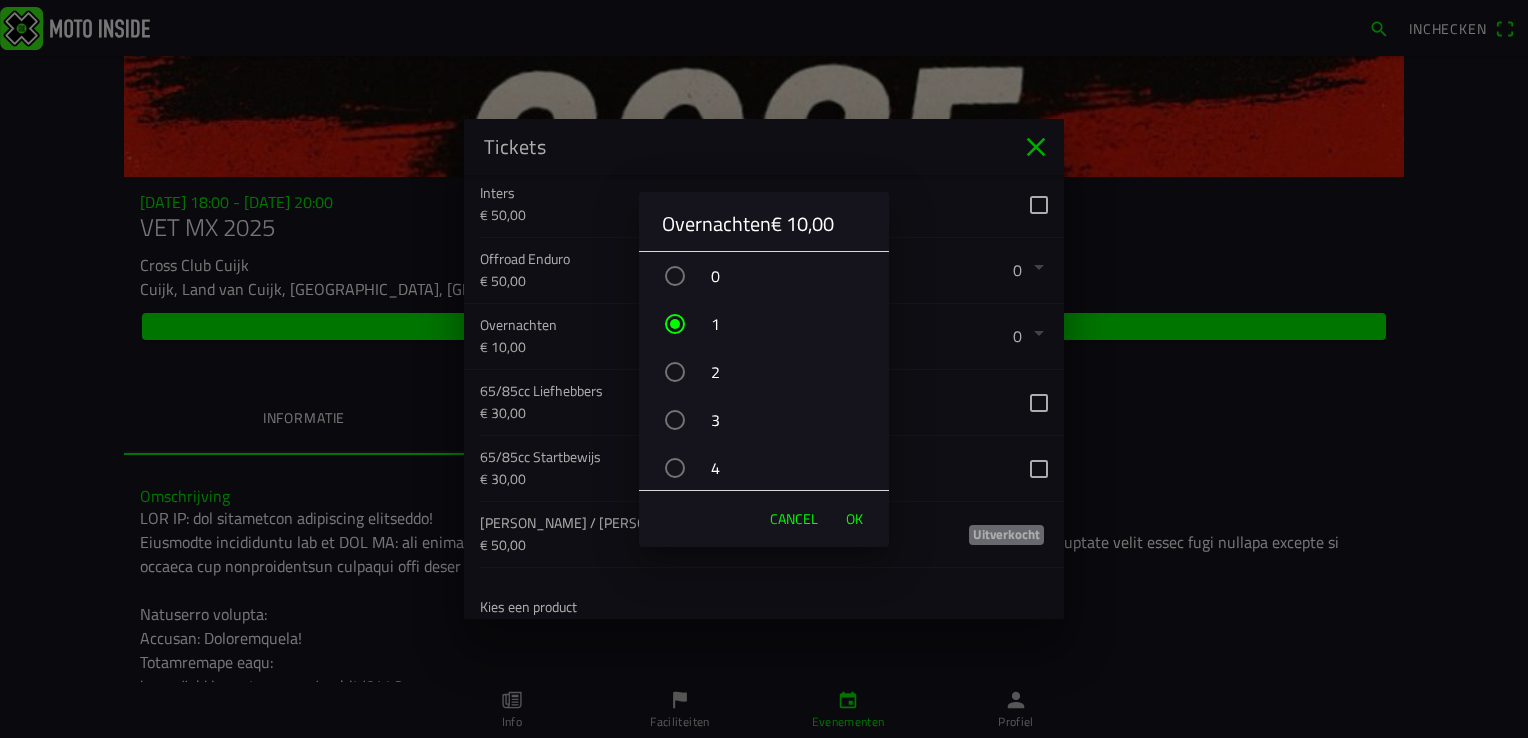 click on "1" at bounding box center [774, 324] 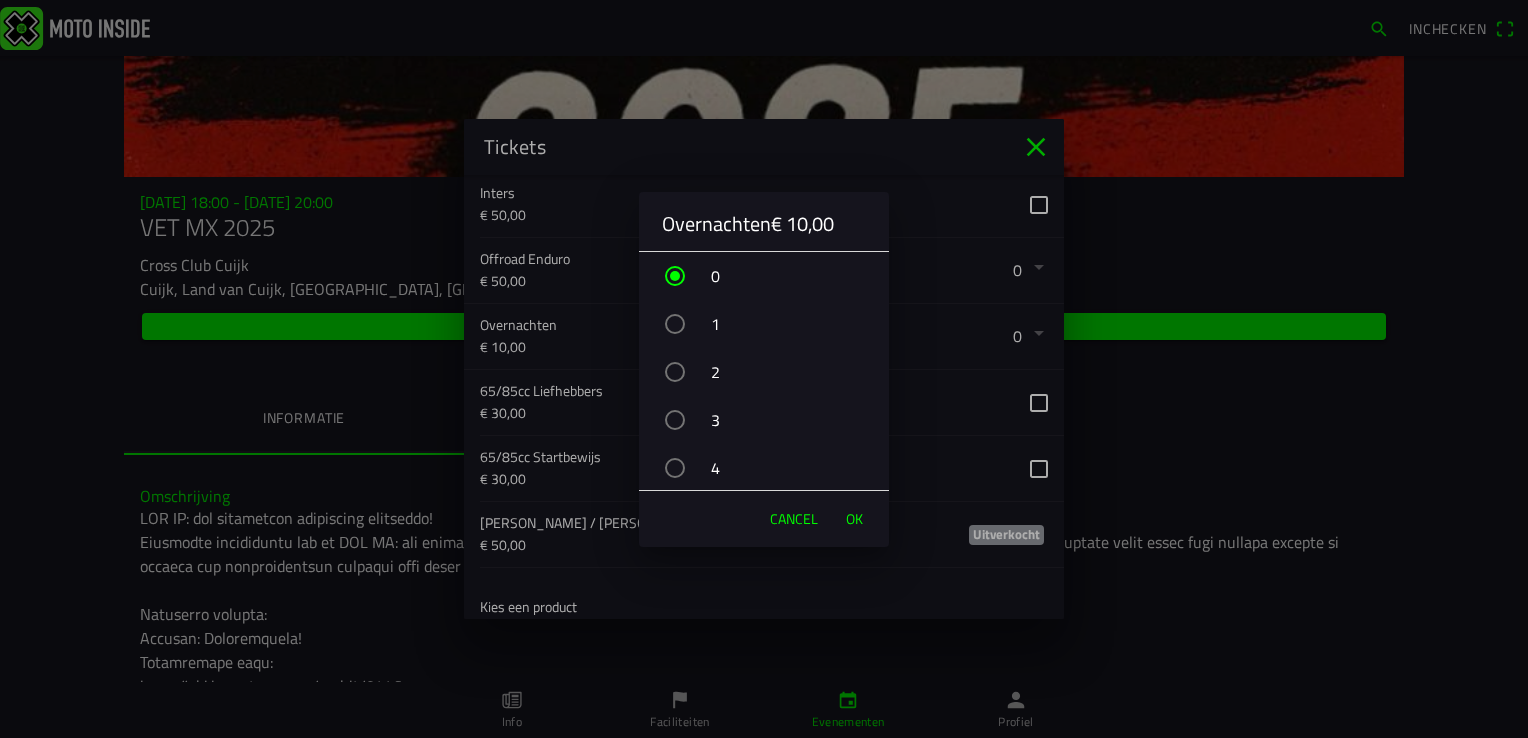 click on "1" at bounding box center [774, 324] 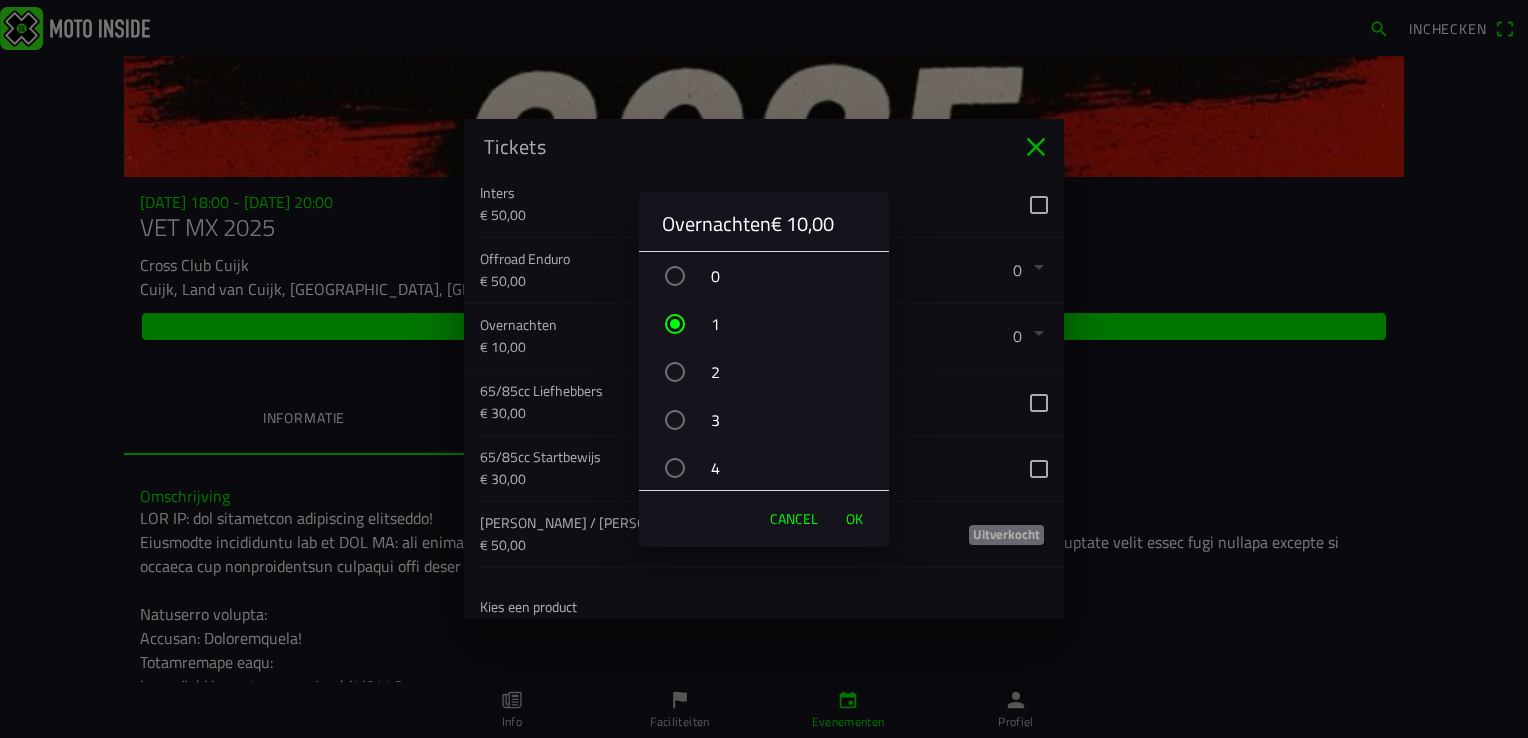 click on "OK" at bounding box center (854, 519) 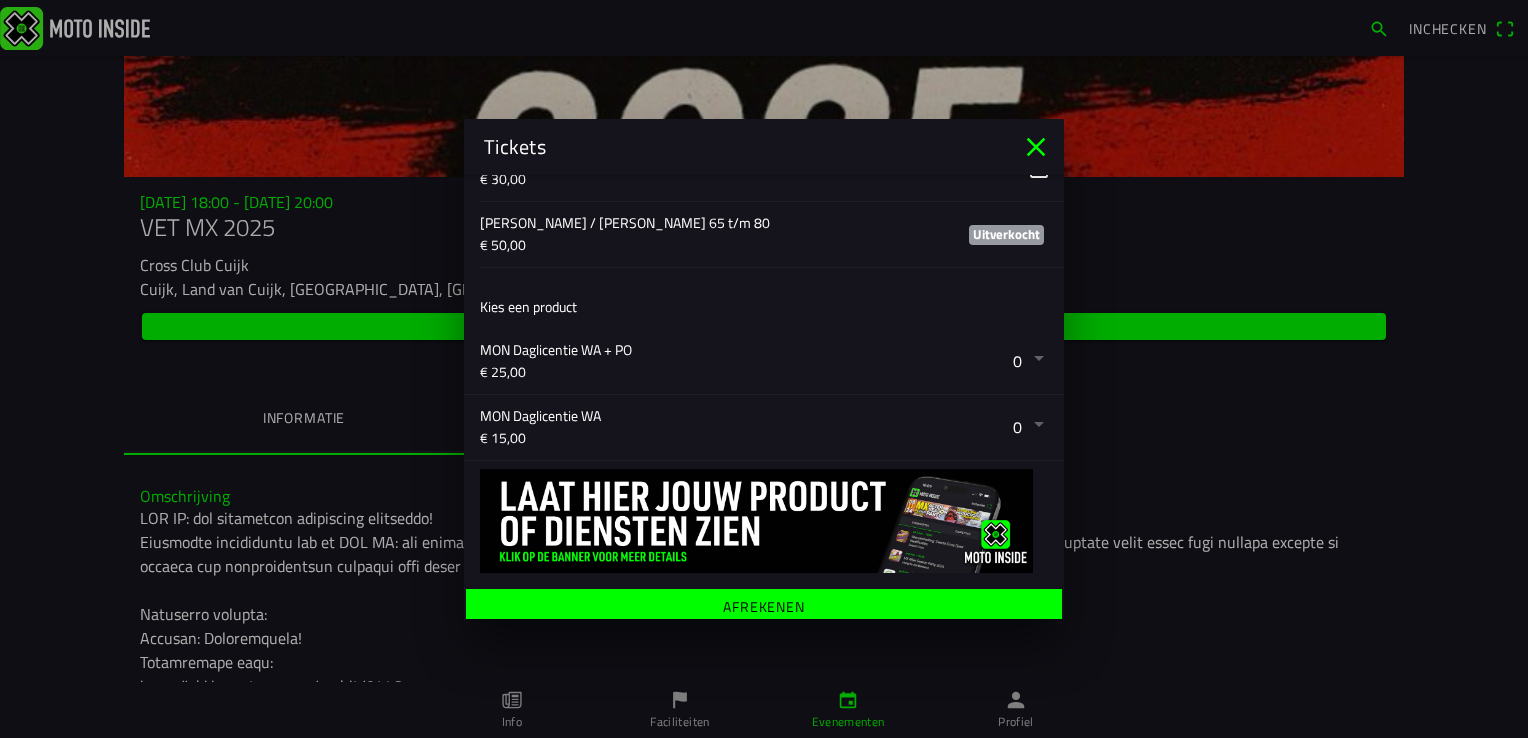 scroll, scrollTop: 1805, scrollLeft: 0, axis: vertical 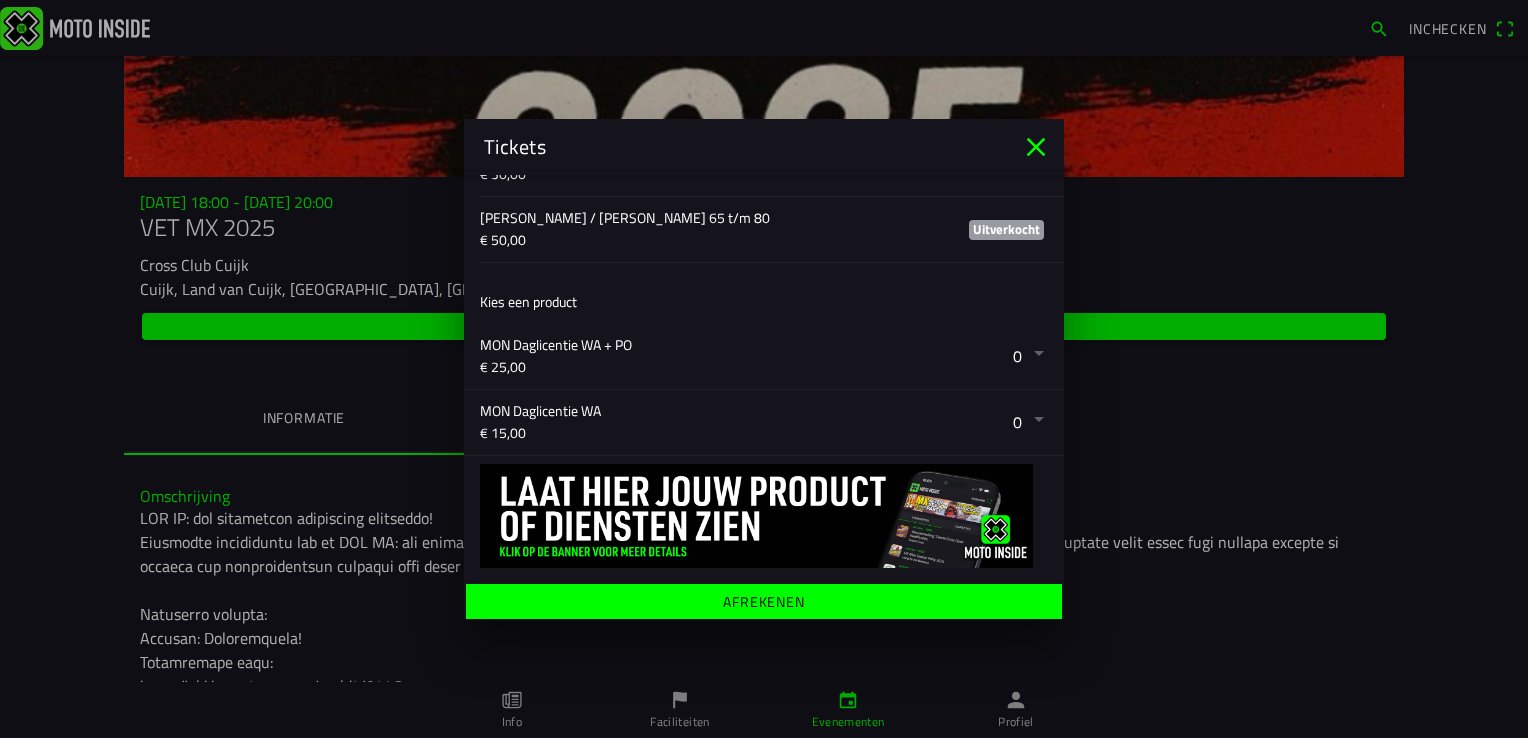 click on "Afrekenen" 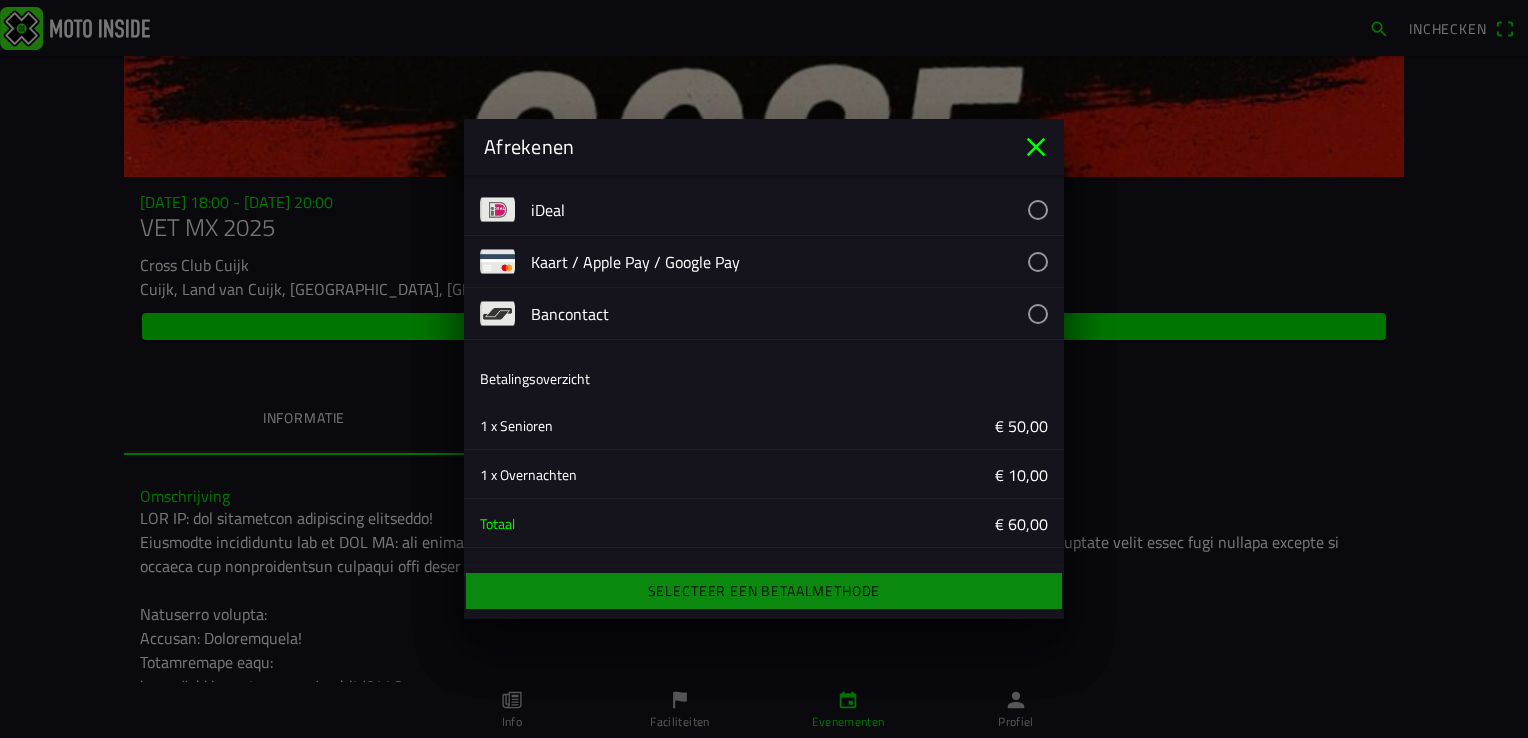 scroll, scrollTop: 0, scrollLeft: 0, axis: both 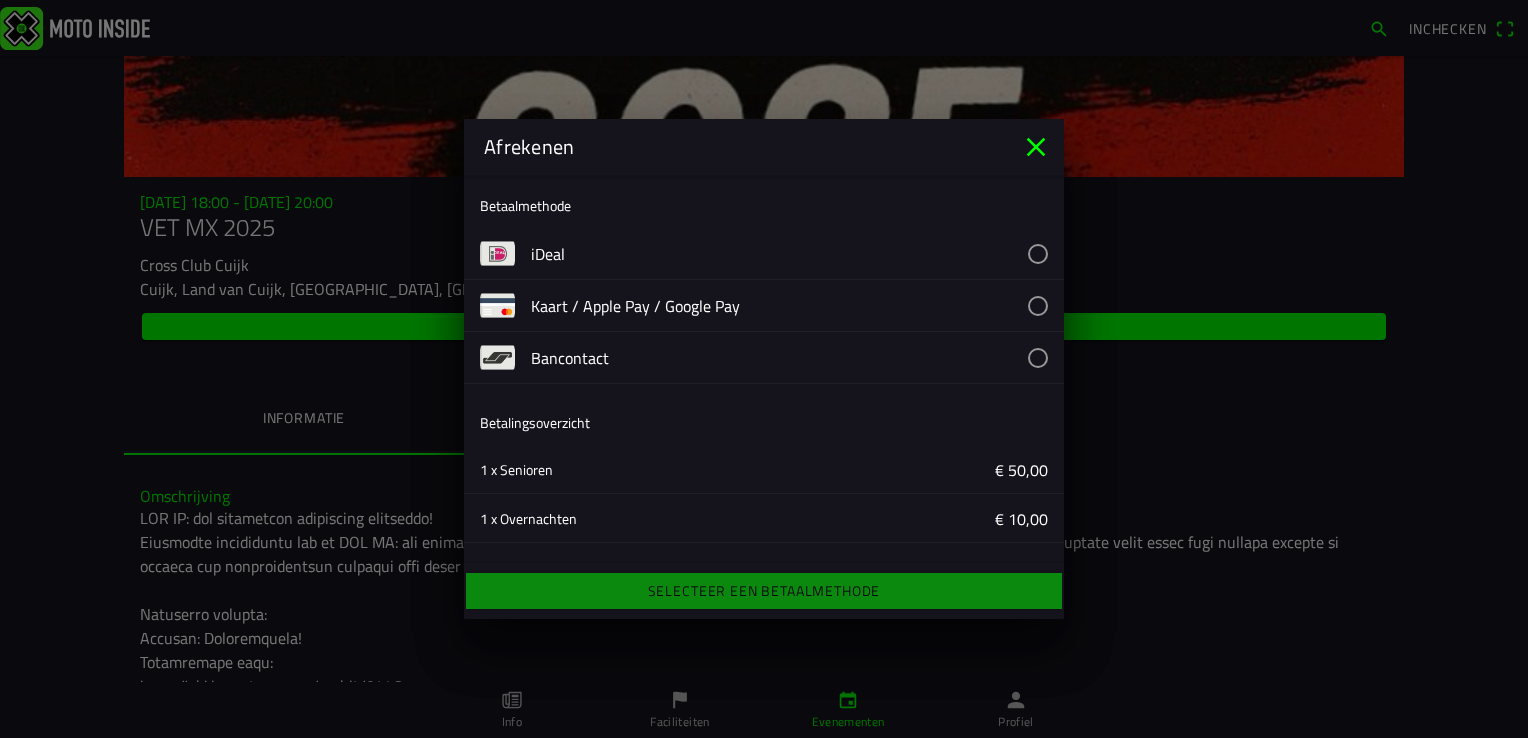 click 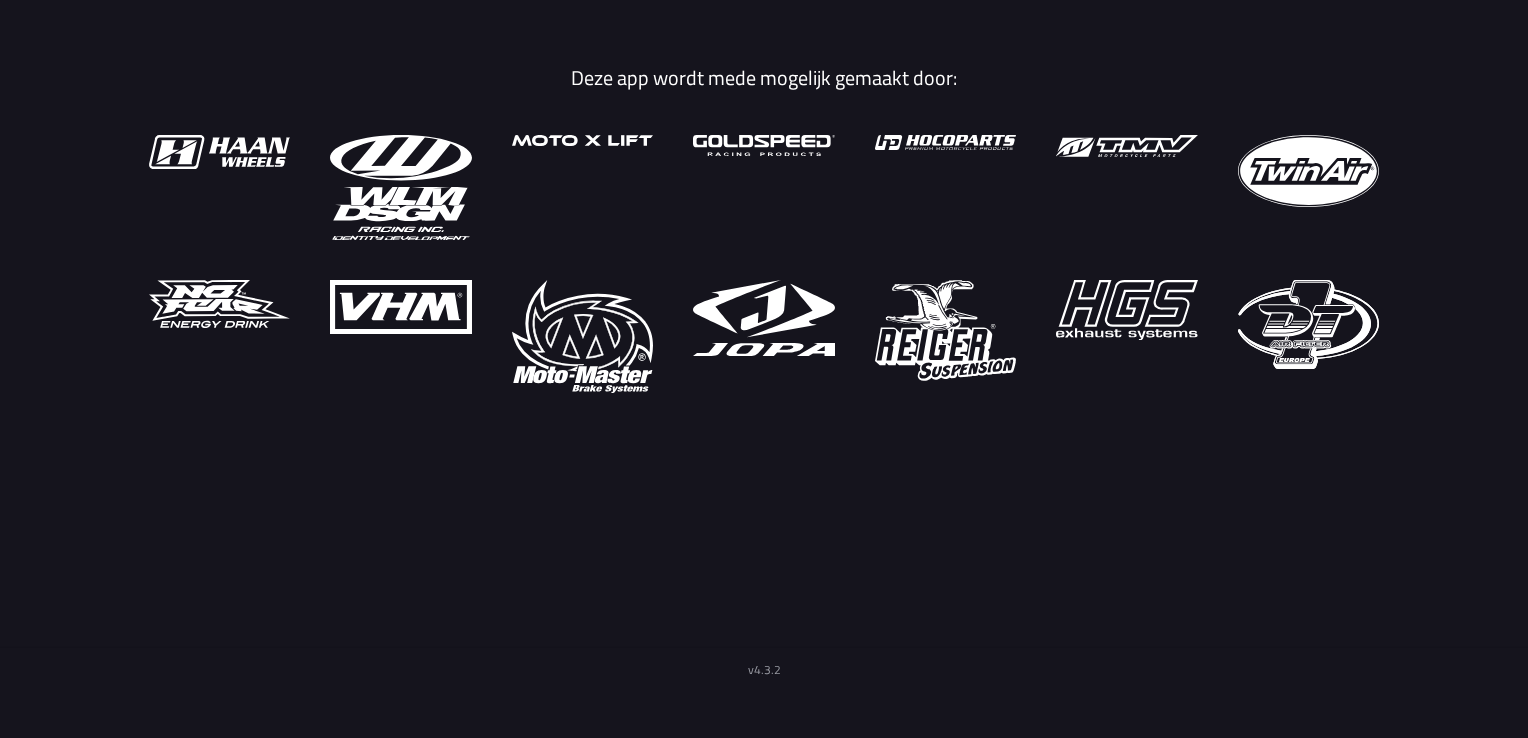 scroll, scrollTop: 0, scrollLeft: 0, axis: both 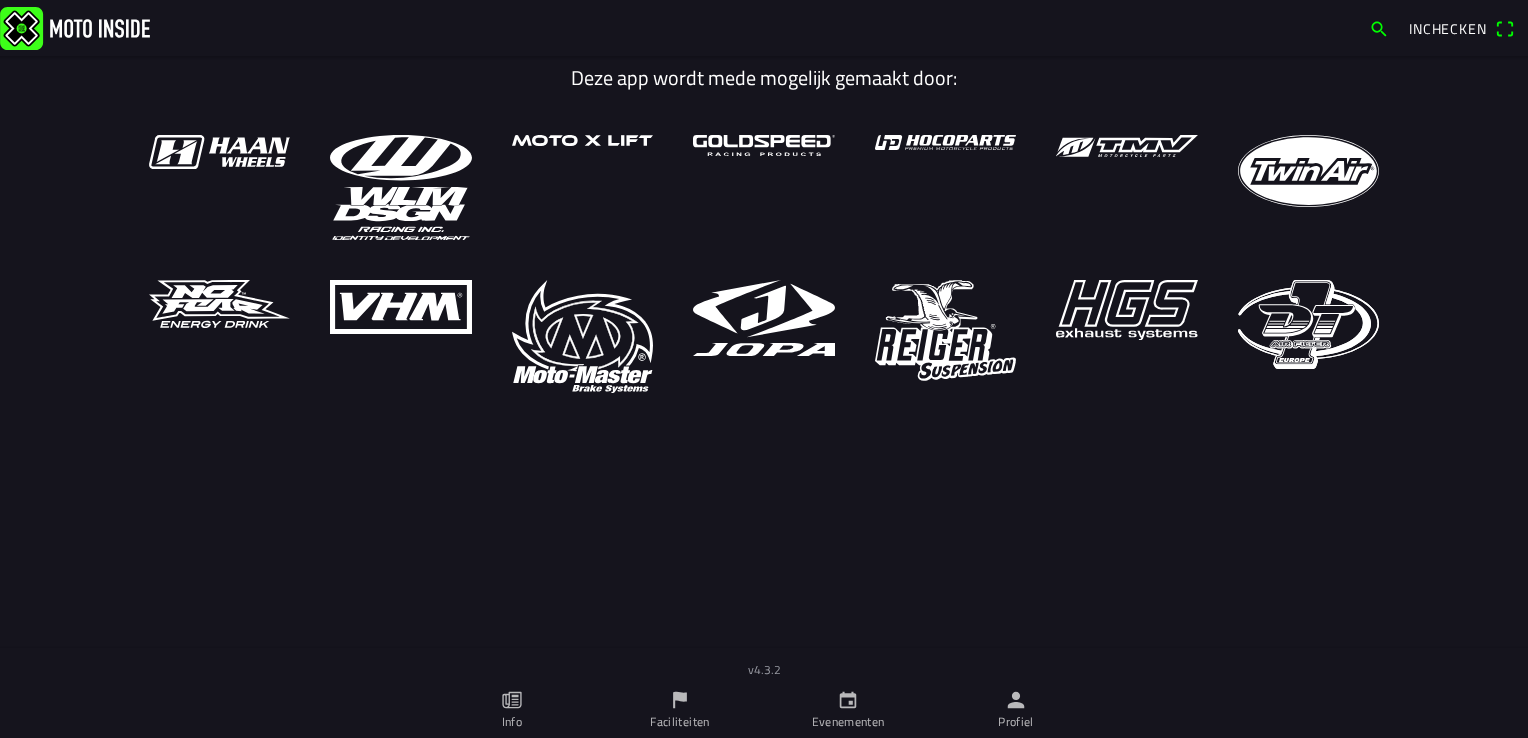 click on "Profiel" 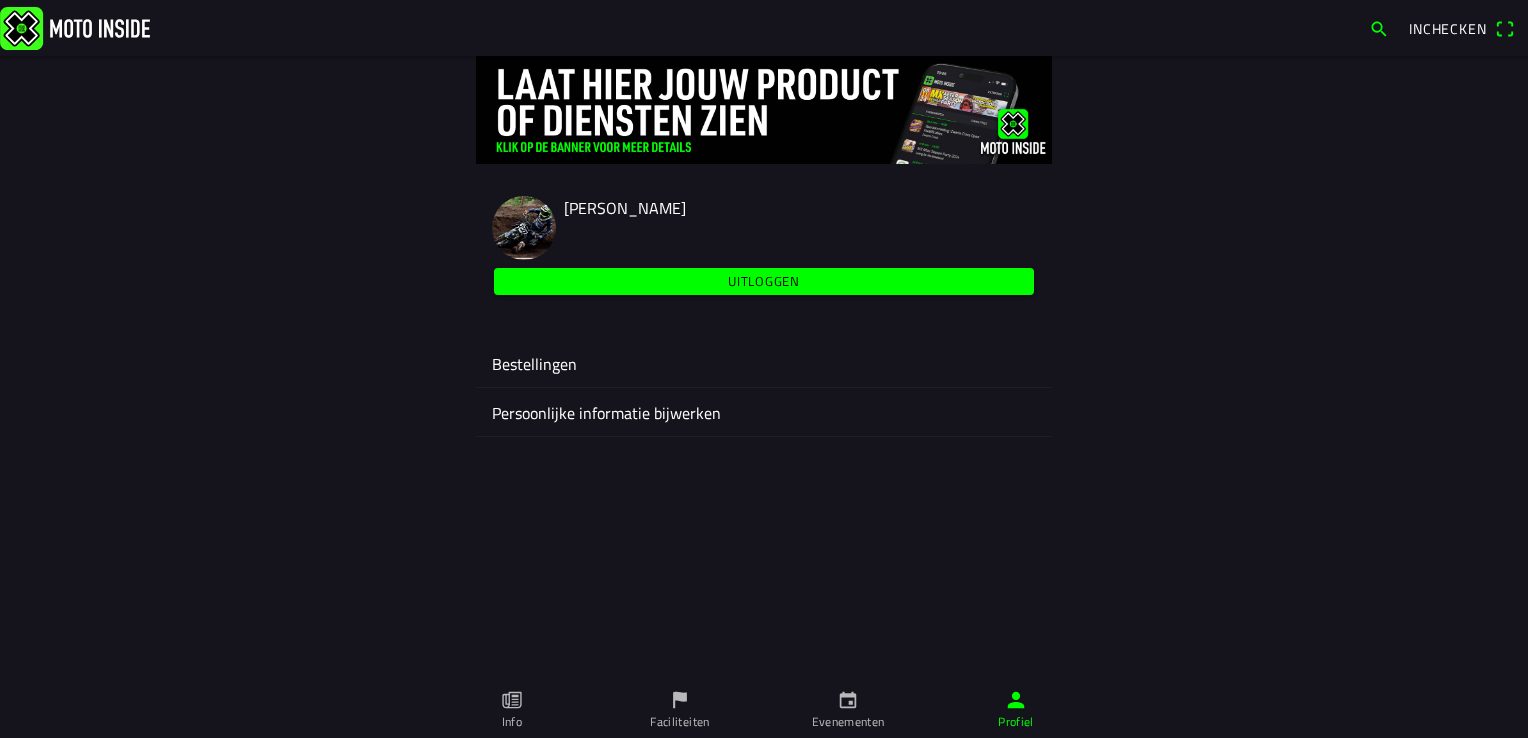 click on "Evenementen" at bounding box center (848, 710) 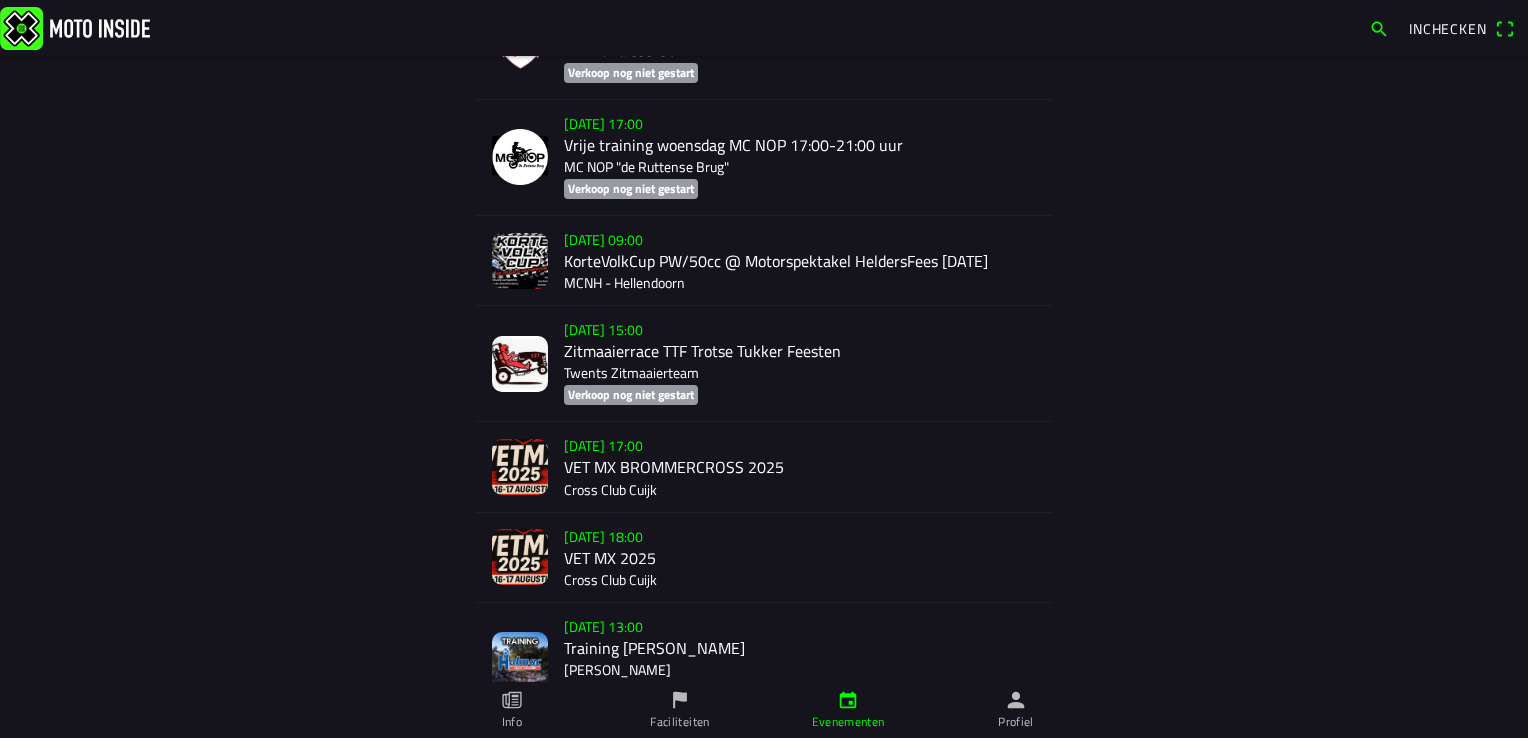 scroll, scrollTop: 5592, scrollLeft: 0, axis: vertical 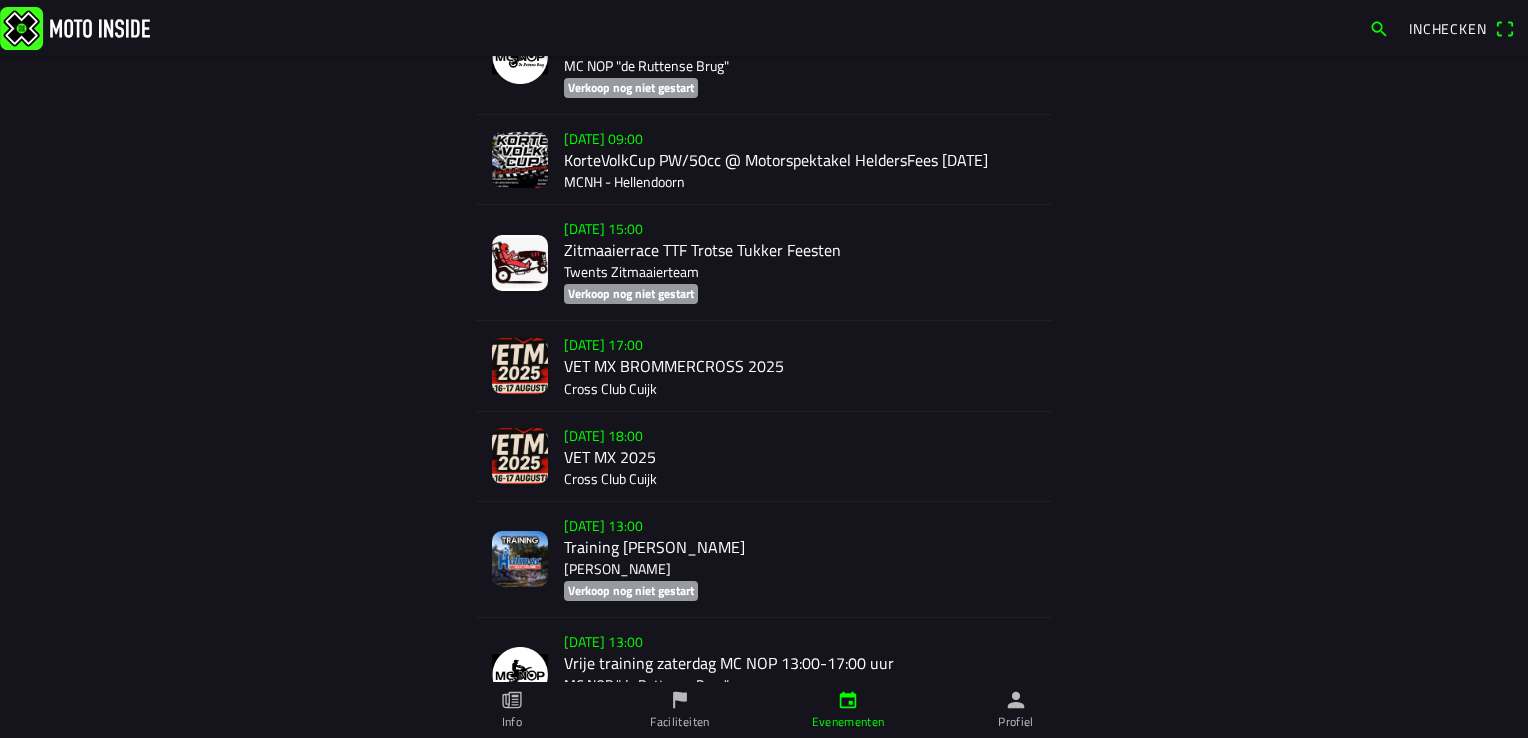 click on "[DATE] 18:00  VET MX 2025 Cross Club Cuijk" 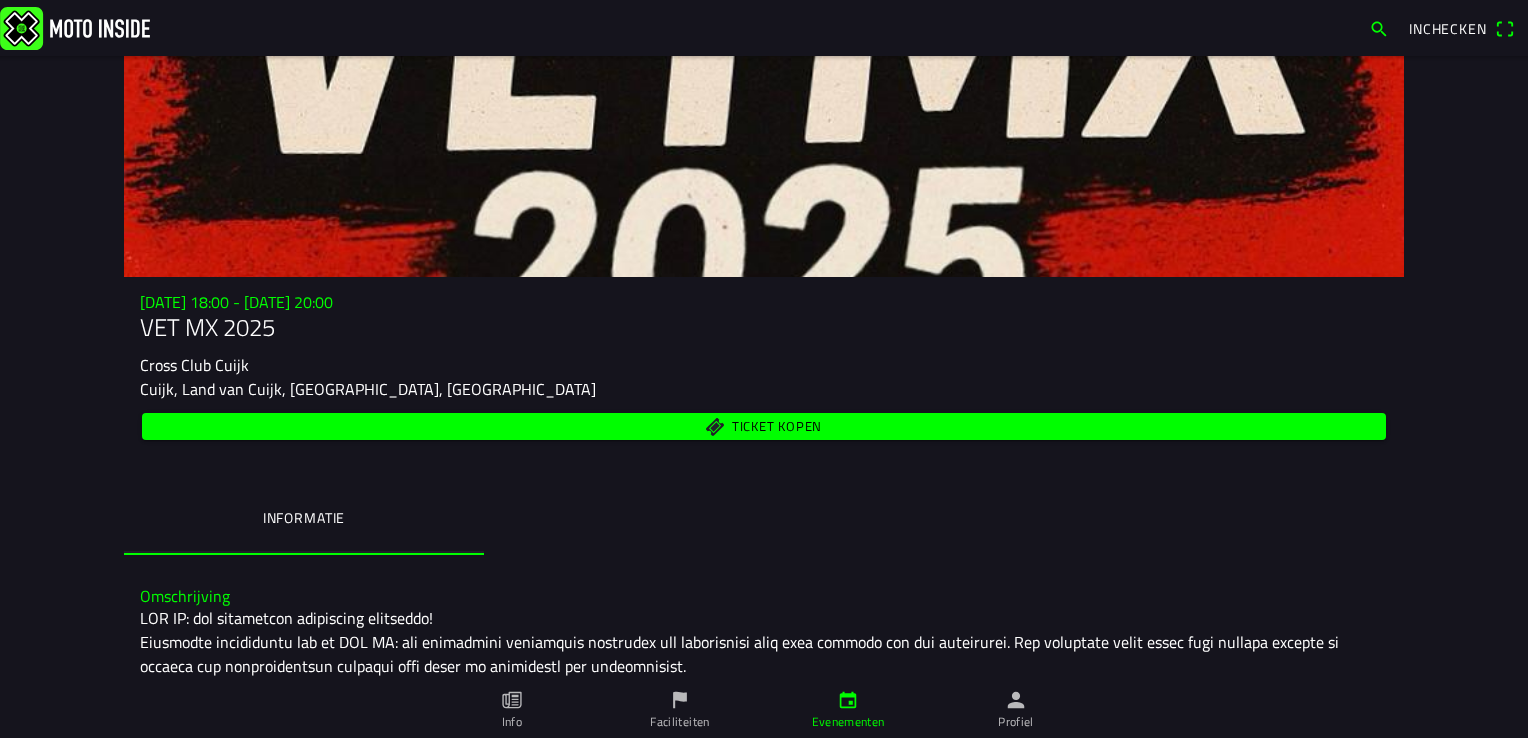 click on "Ticket kopen" at bounding box center [764, 426] 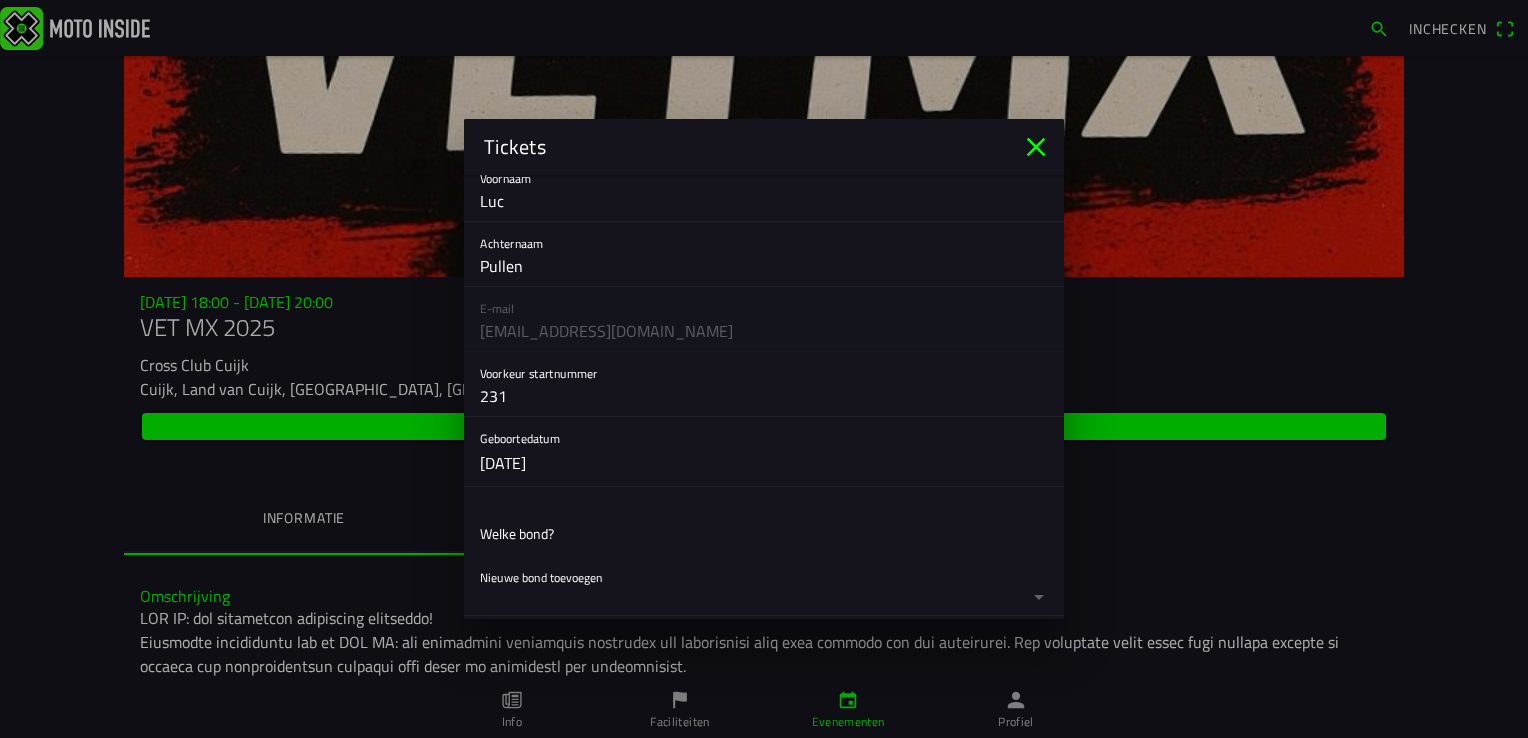 scroll, scrollTop: 100, scrollLeft: 0, axis: vertical 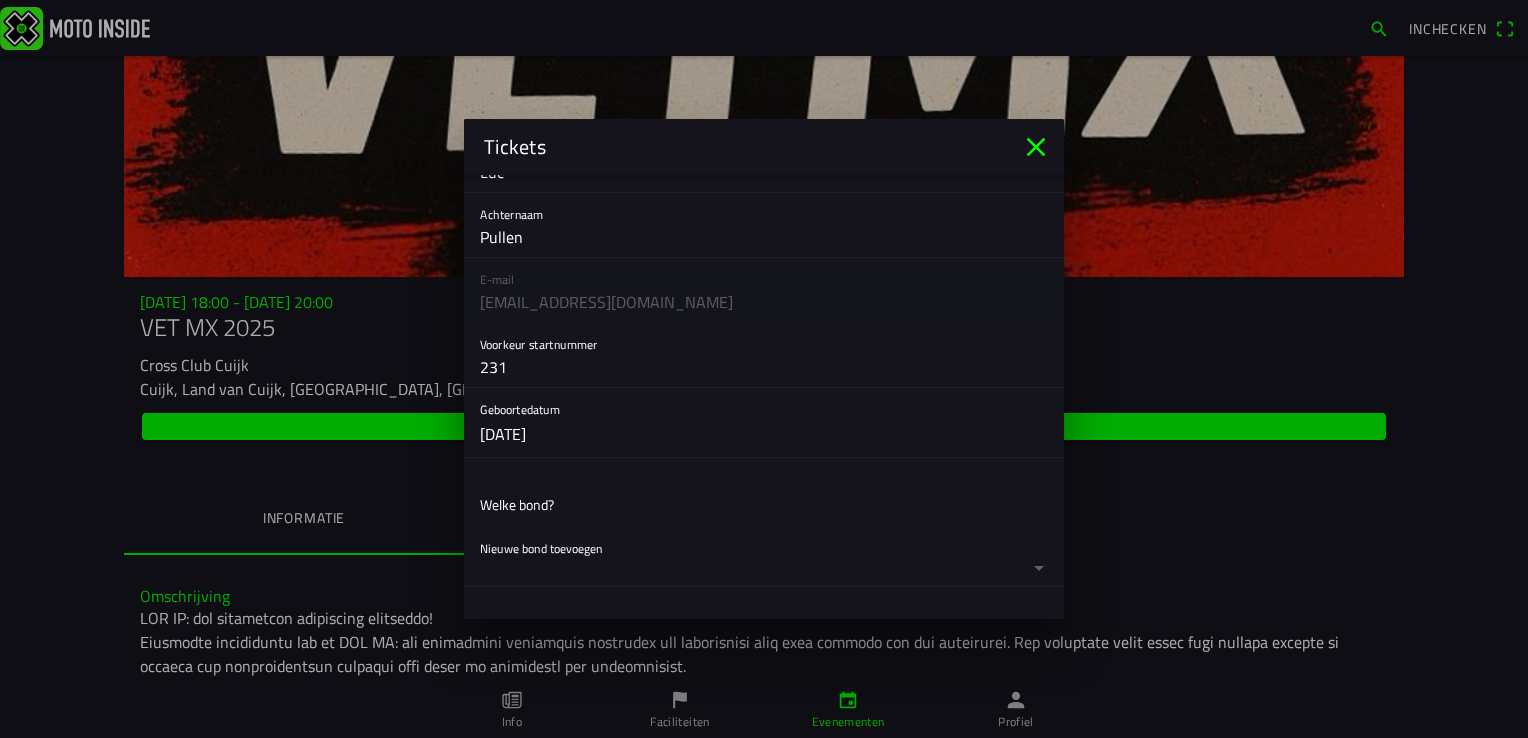 click 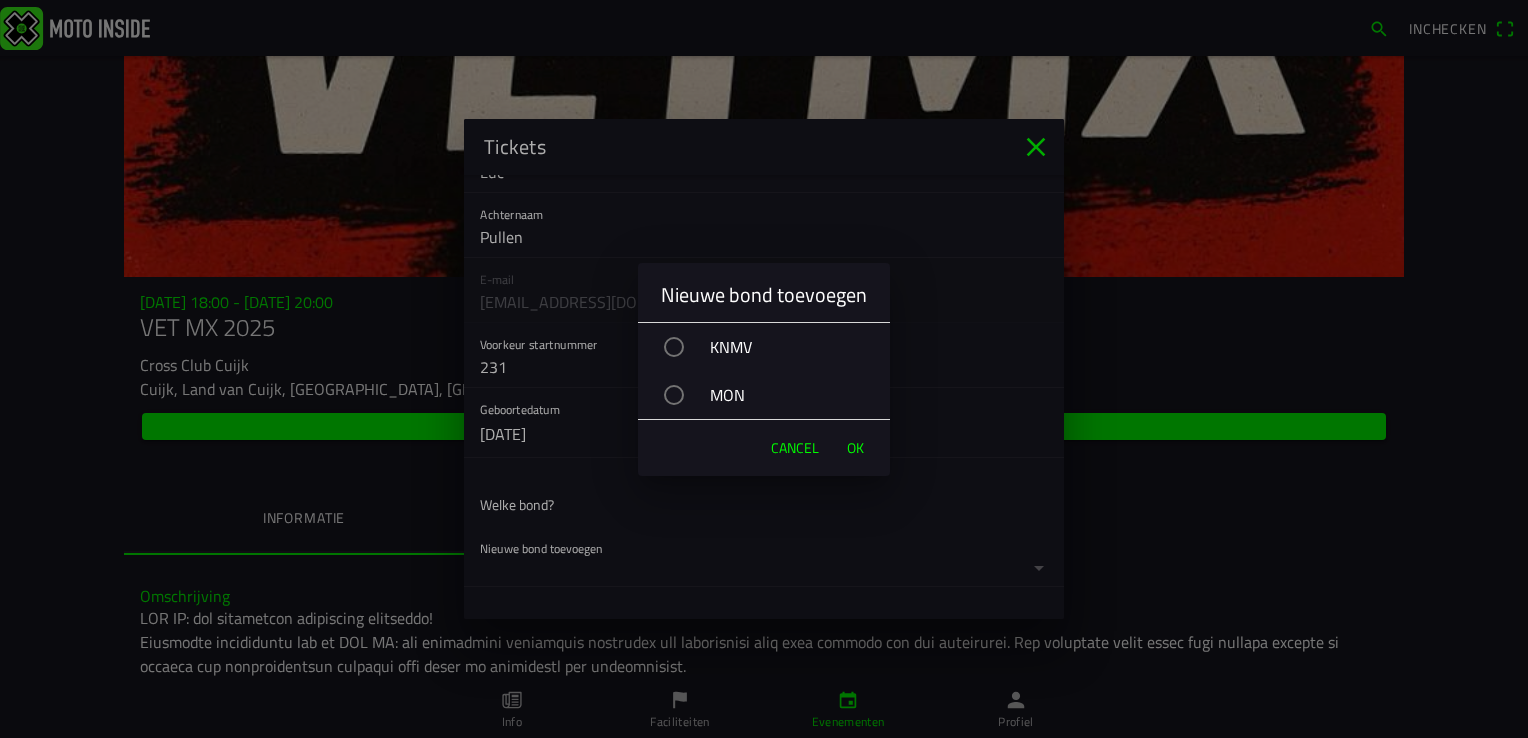 click on "MON" at bounding box center [774, 395] 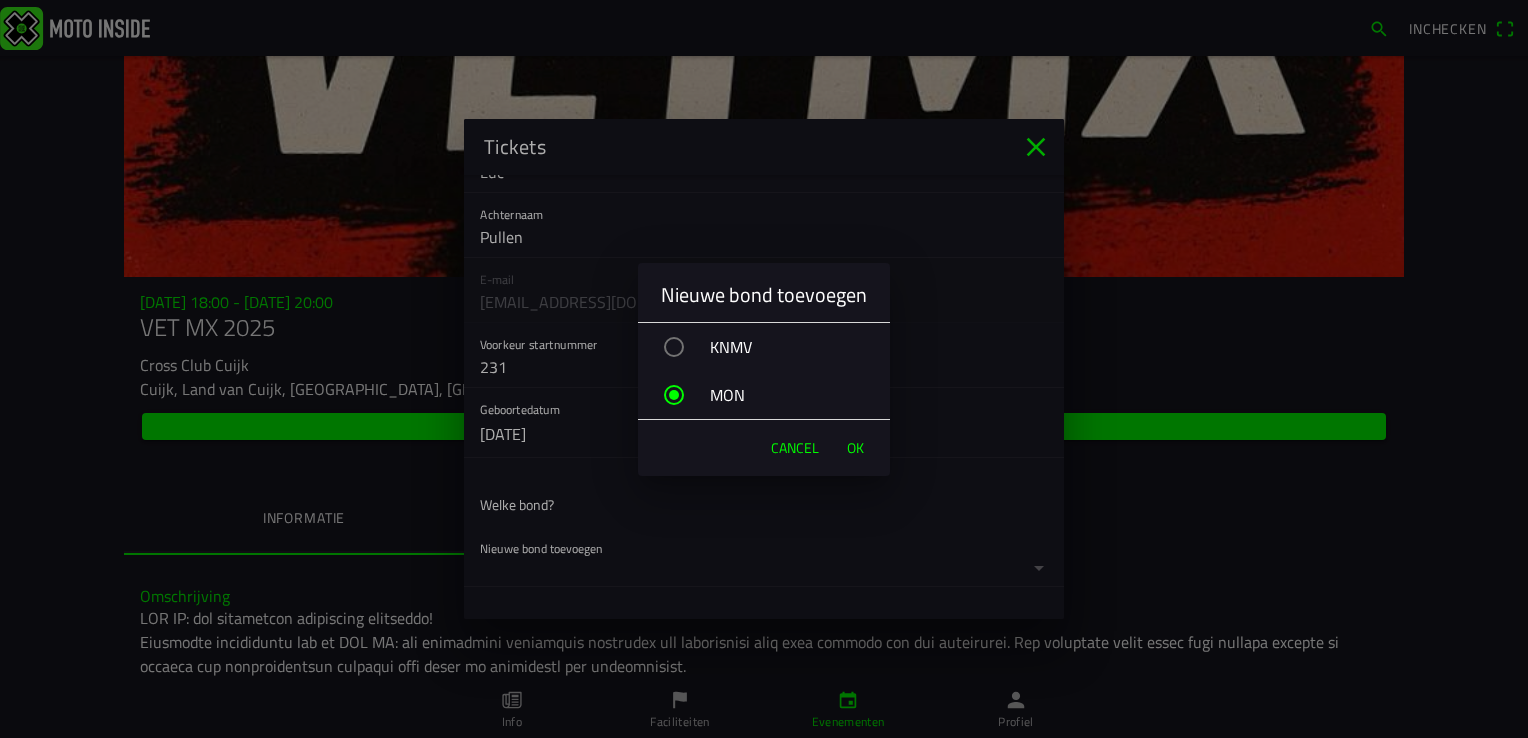 click on "OK" at bounding box center [855, 448] 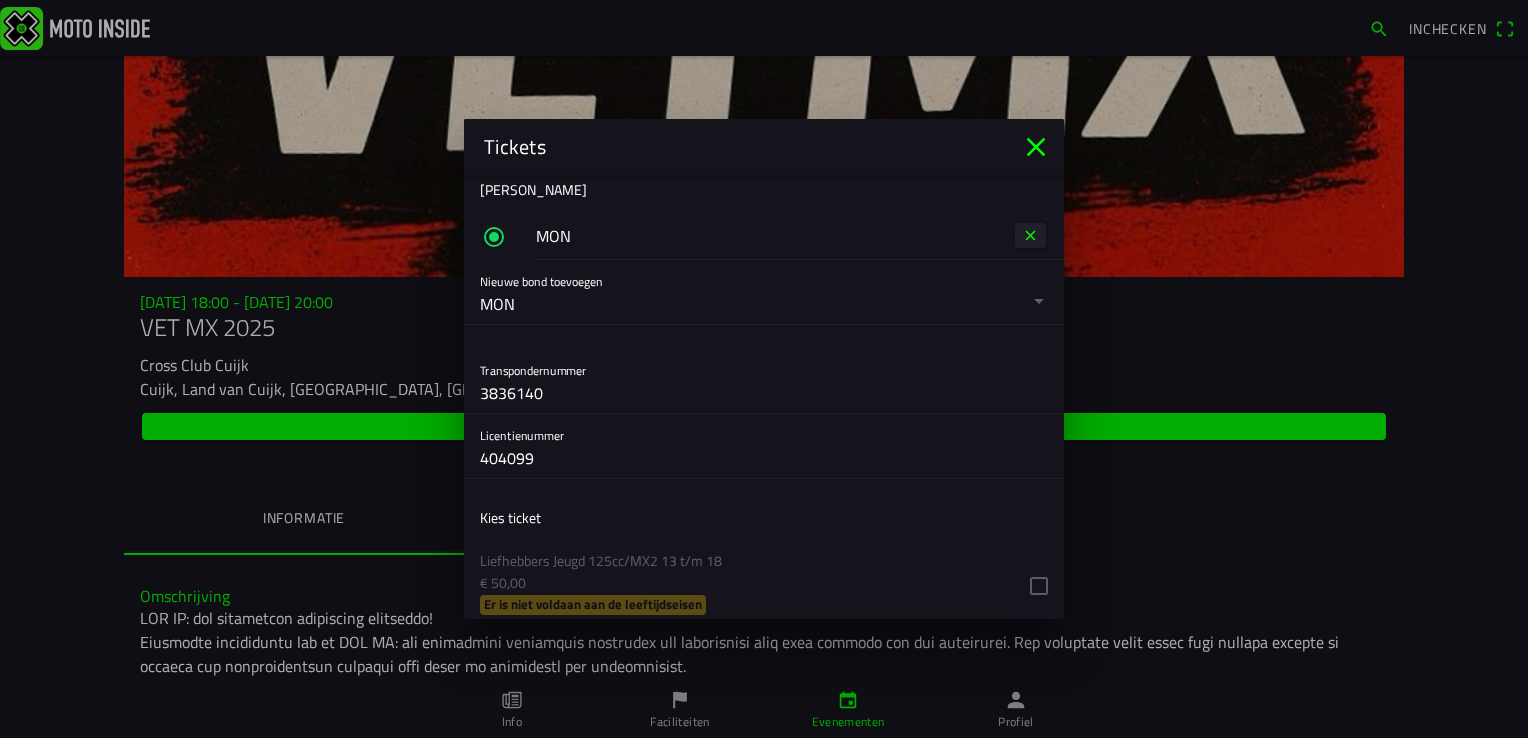 scroll, scrollTop: 554, scrollLeft: 0, axis: vertical 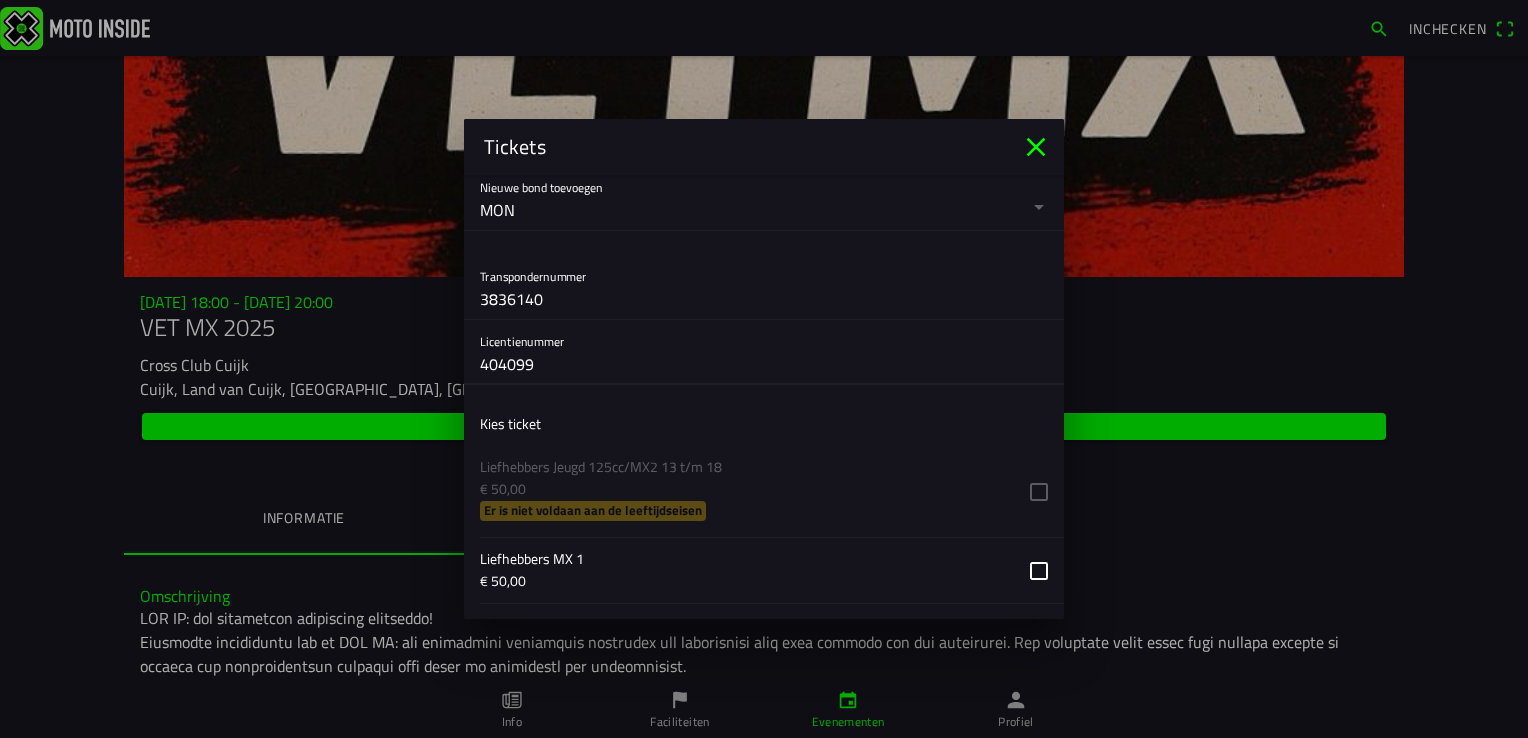 click on "404099" 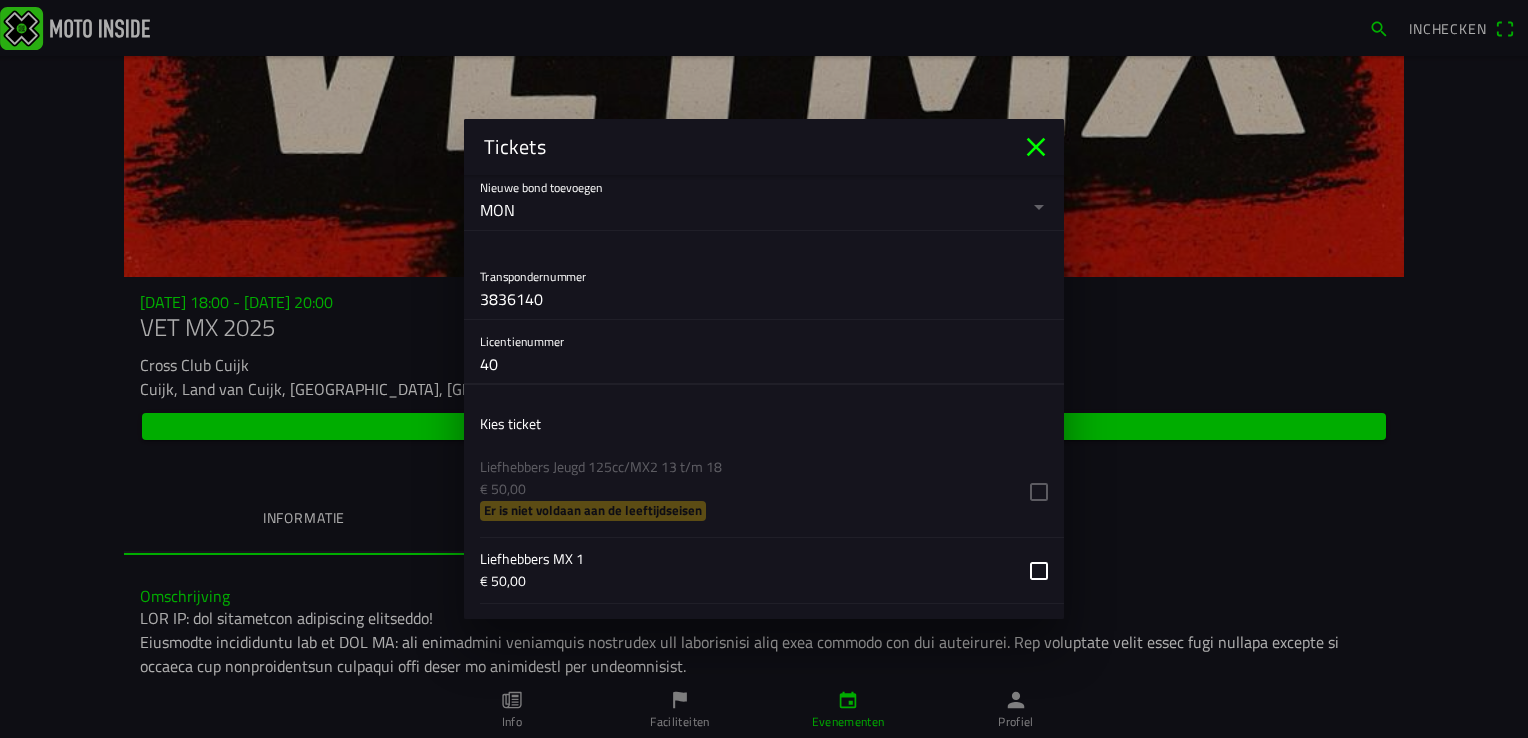 type on "4" 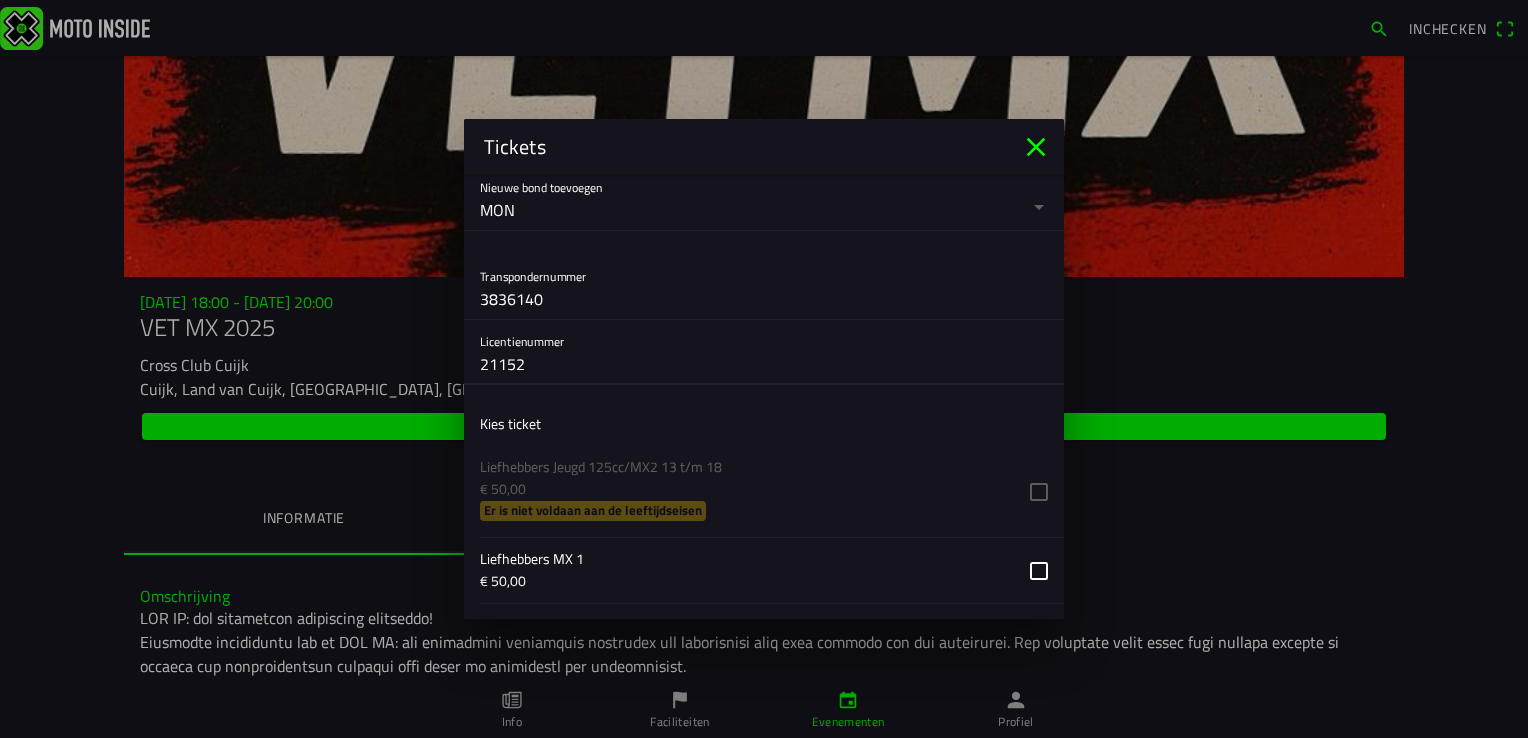 type on "21152" 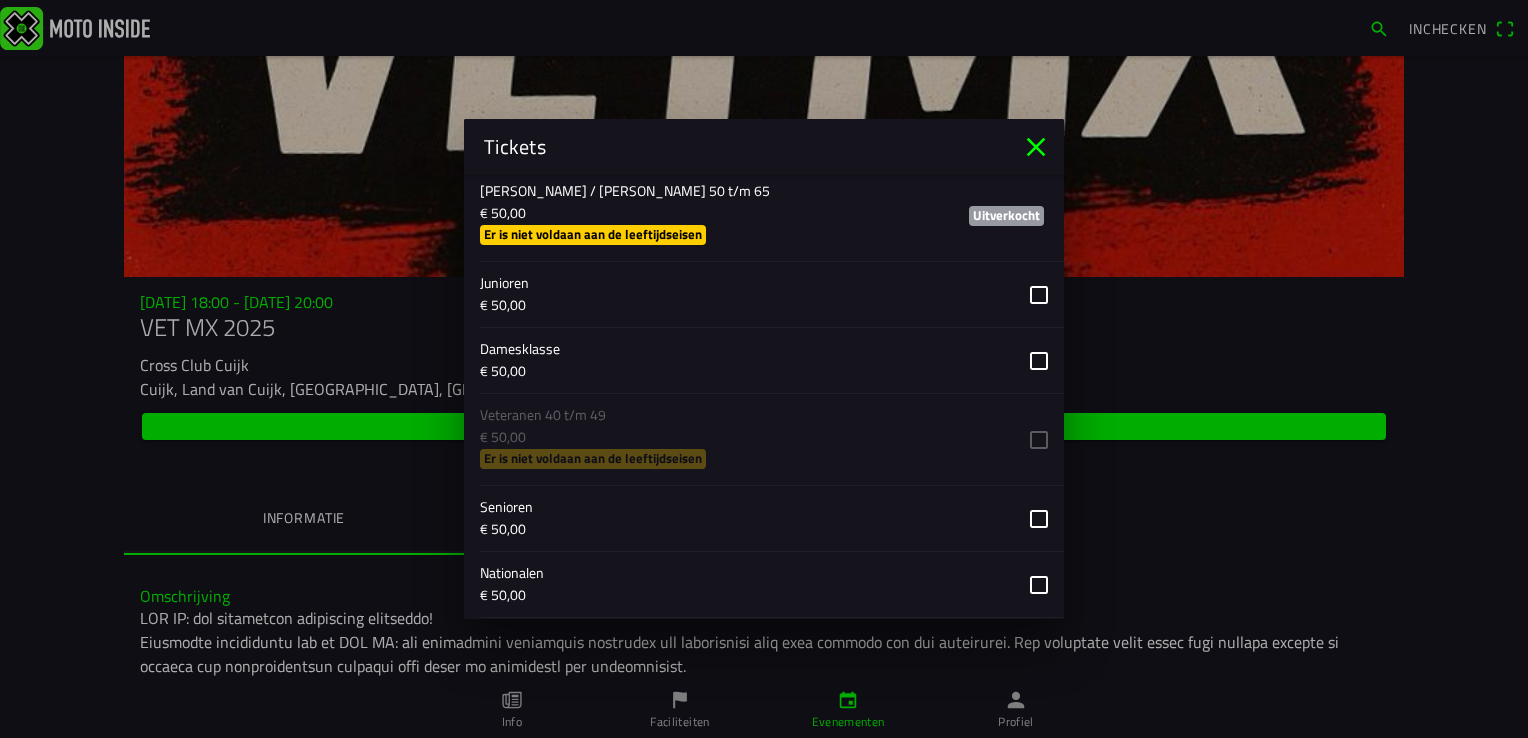 scroll, scrollTop: 1154, scrollLeft: 0, axis: vertical 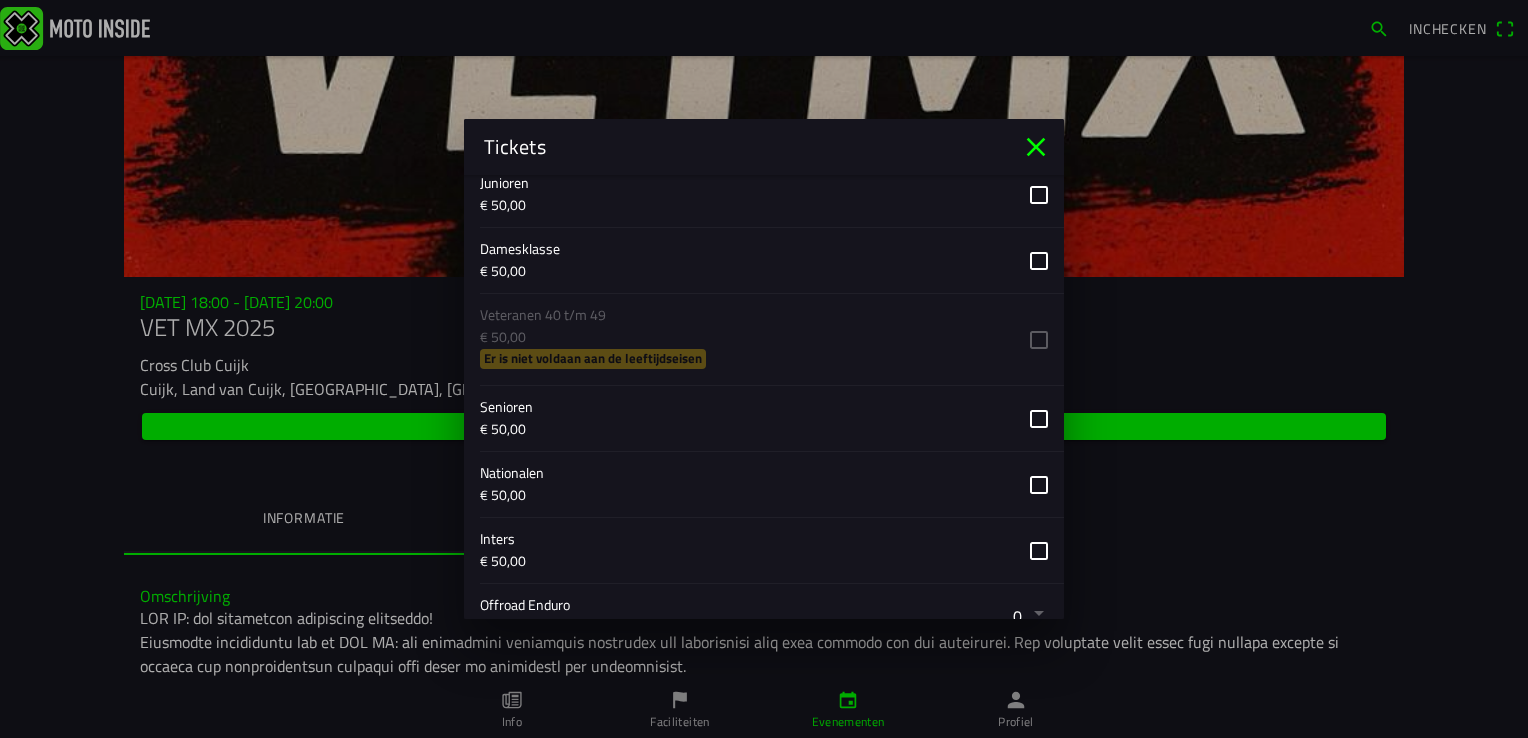 click 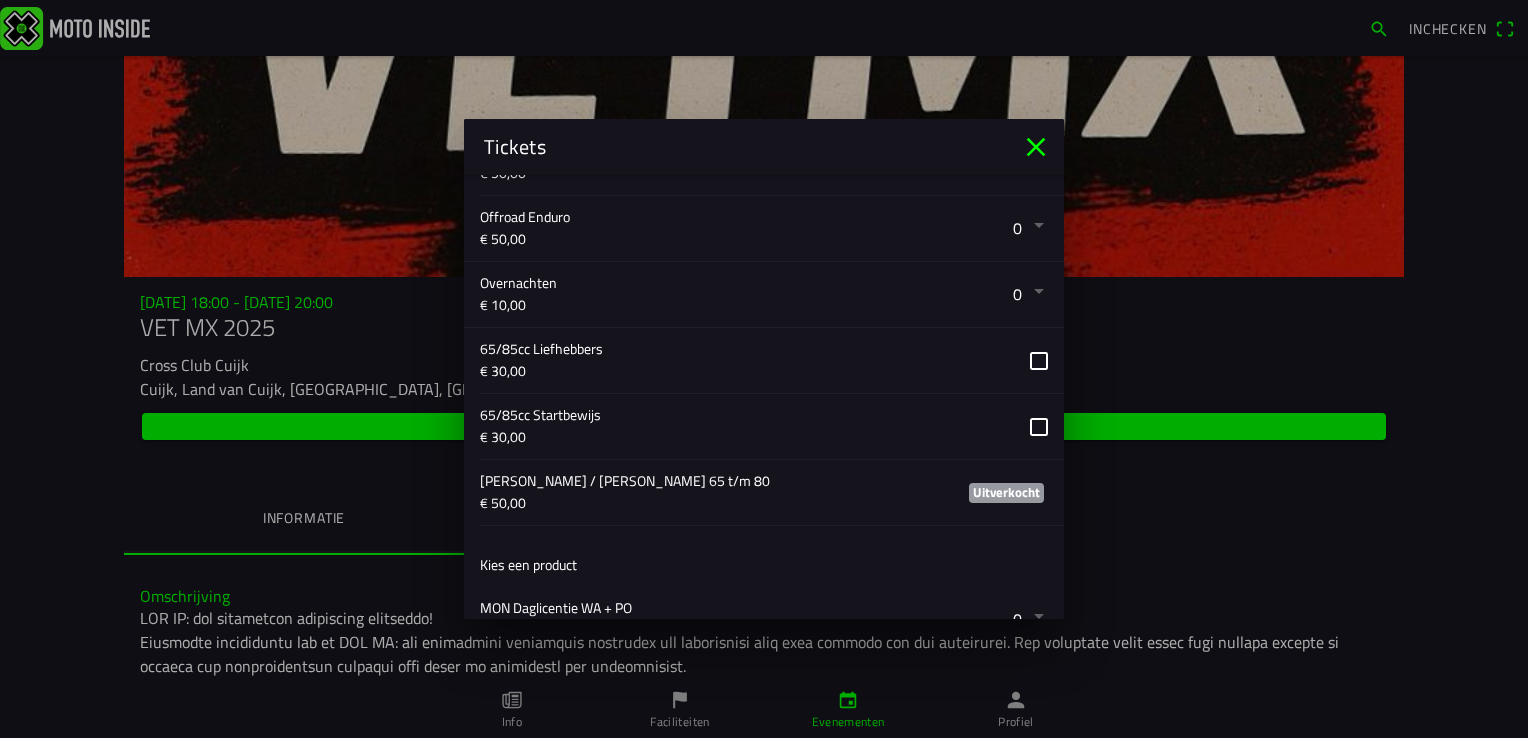 scroll, scrollTop: 1554, scrollLeft: 0, axis: vertical 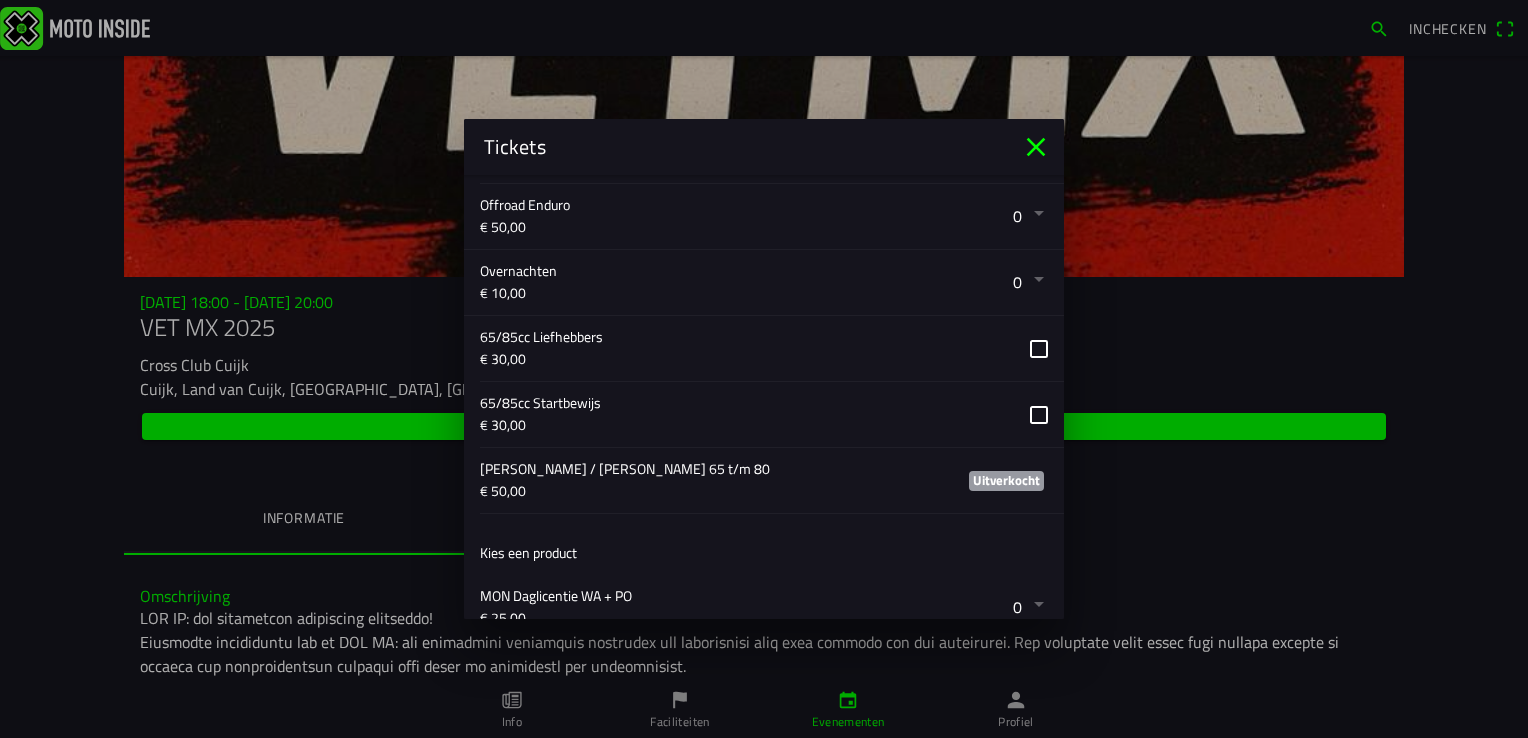 click 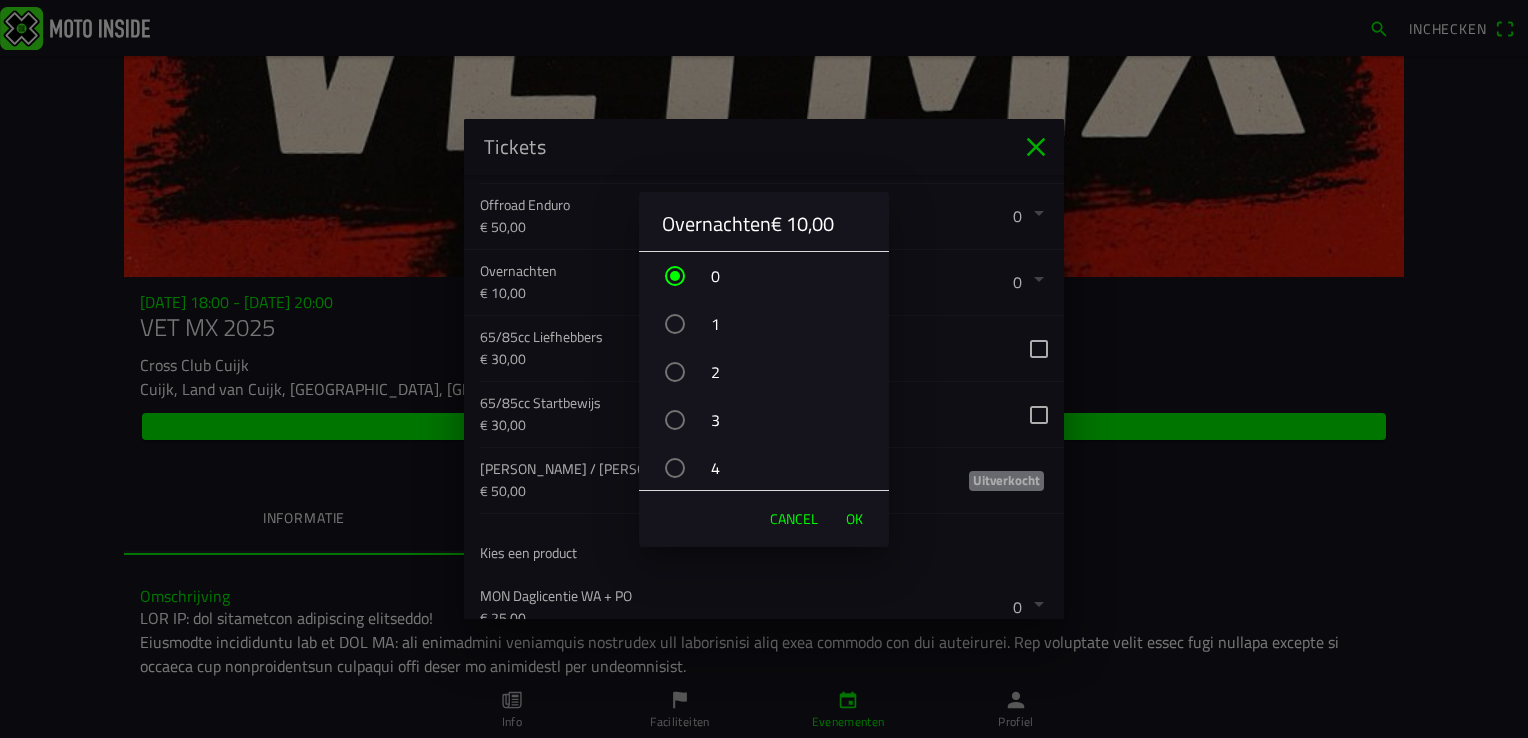 click on "1" at bounding box center (774, 324) 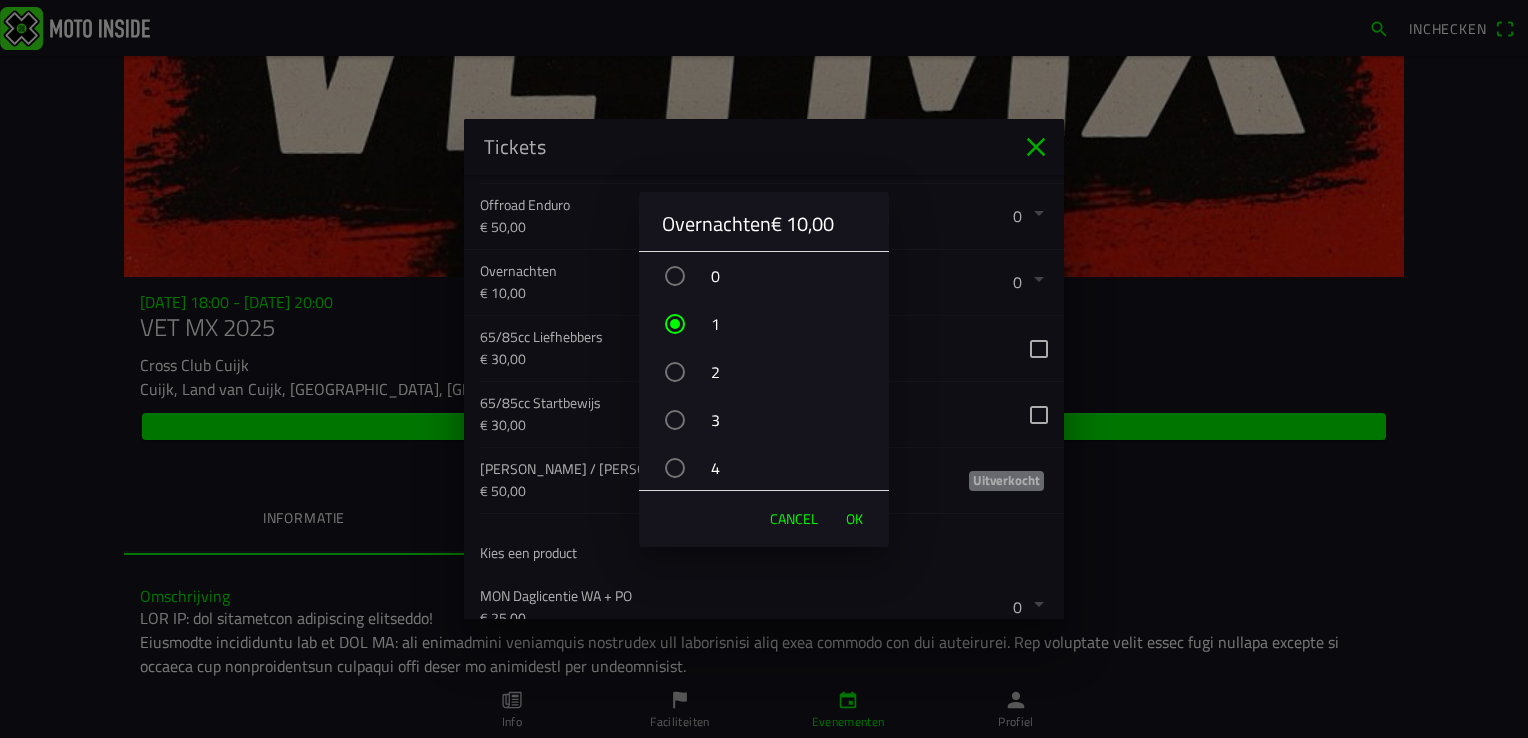click on "OK" at bounding box center [854, 519] 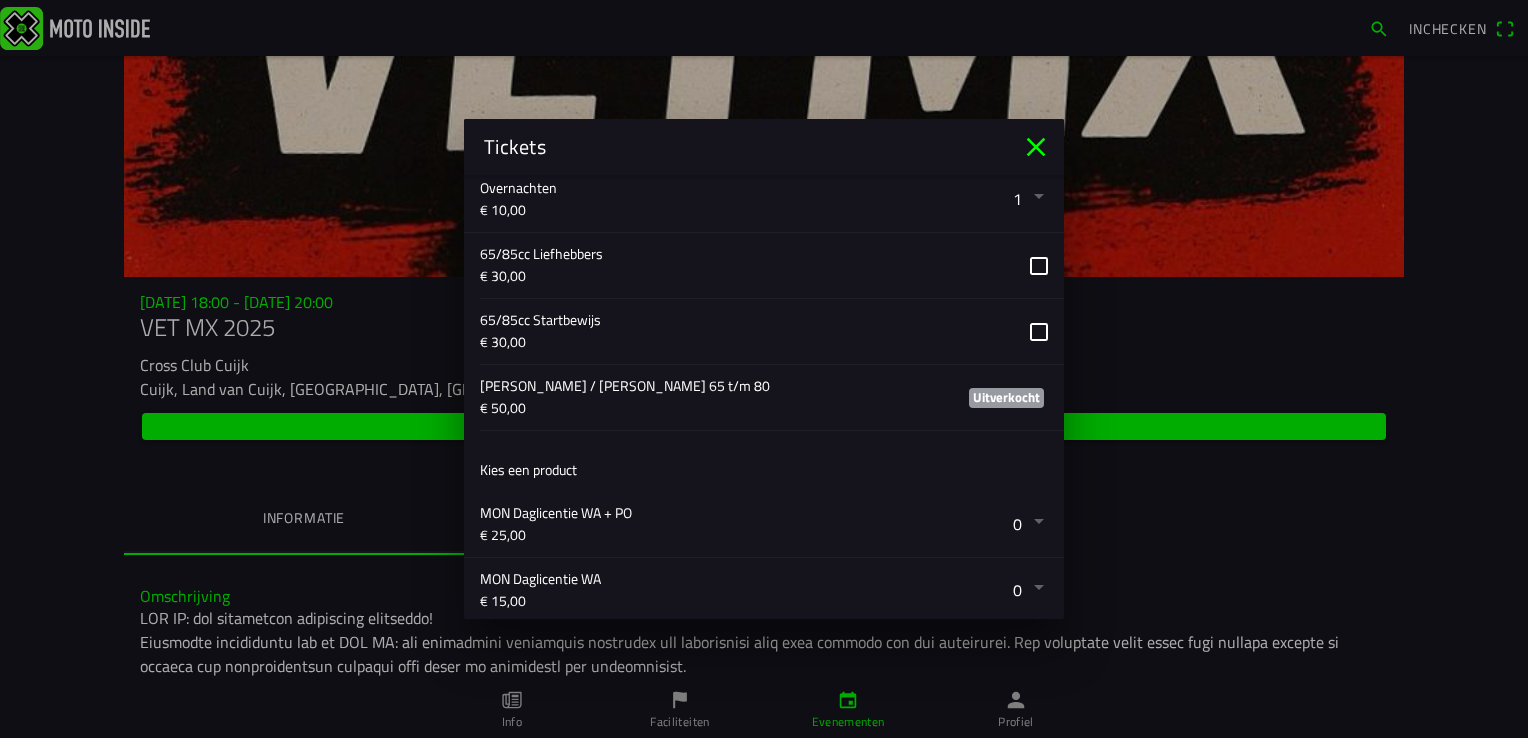 scroll, scrollTop: 1805, scrollLeft: 0, axis: vertical 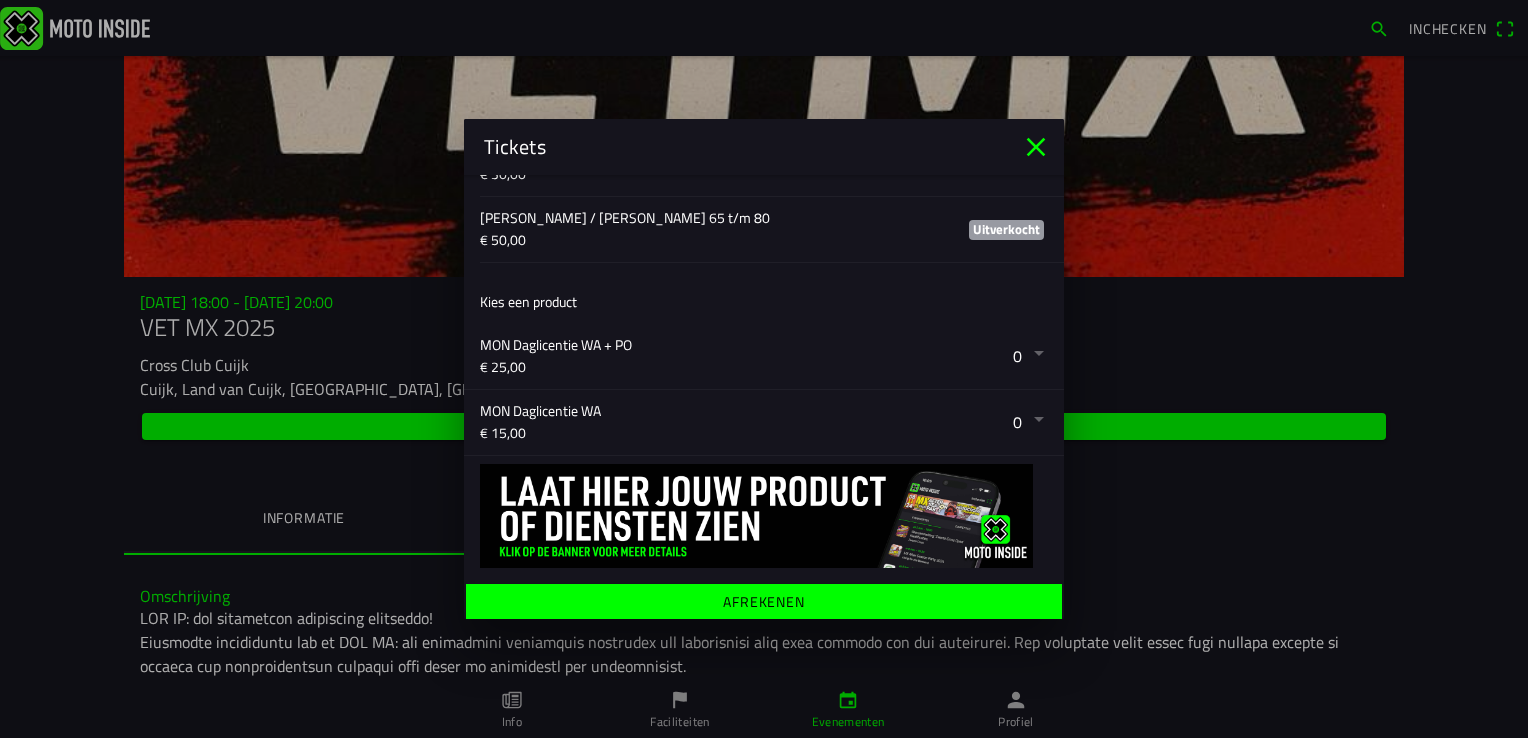 click on "Afrekenen" 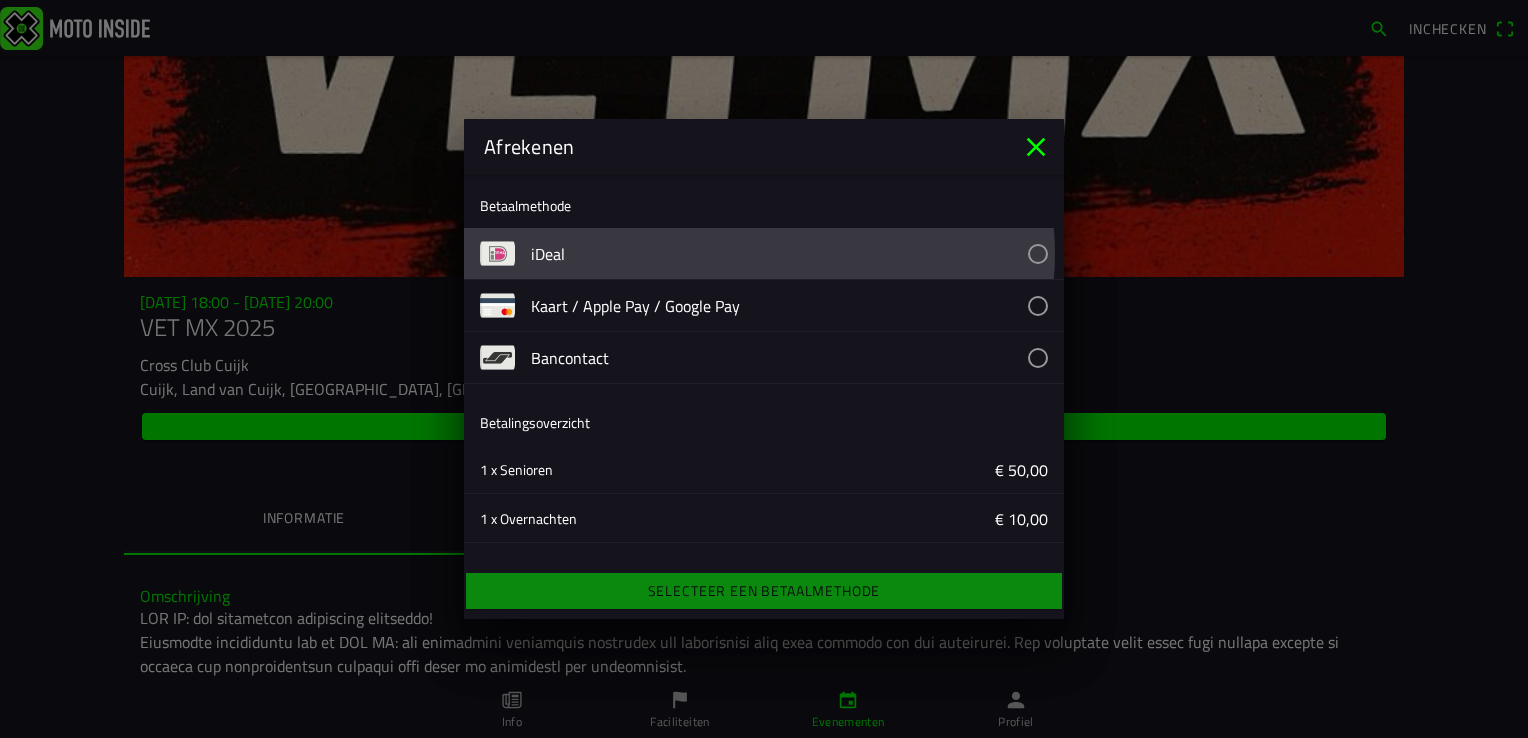 click 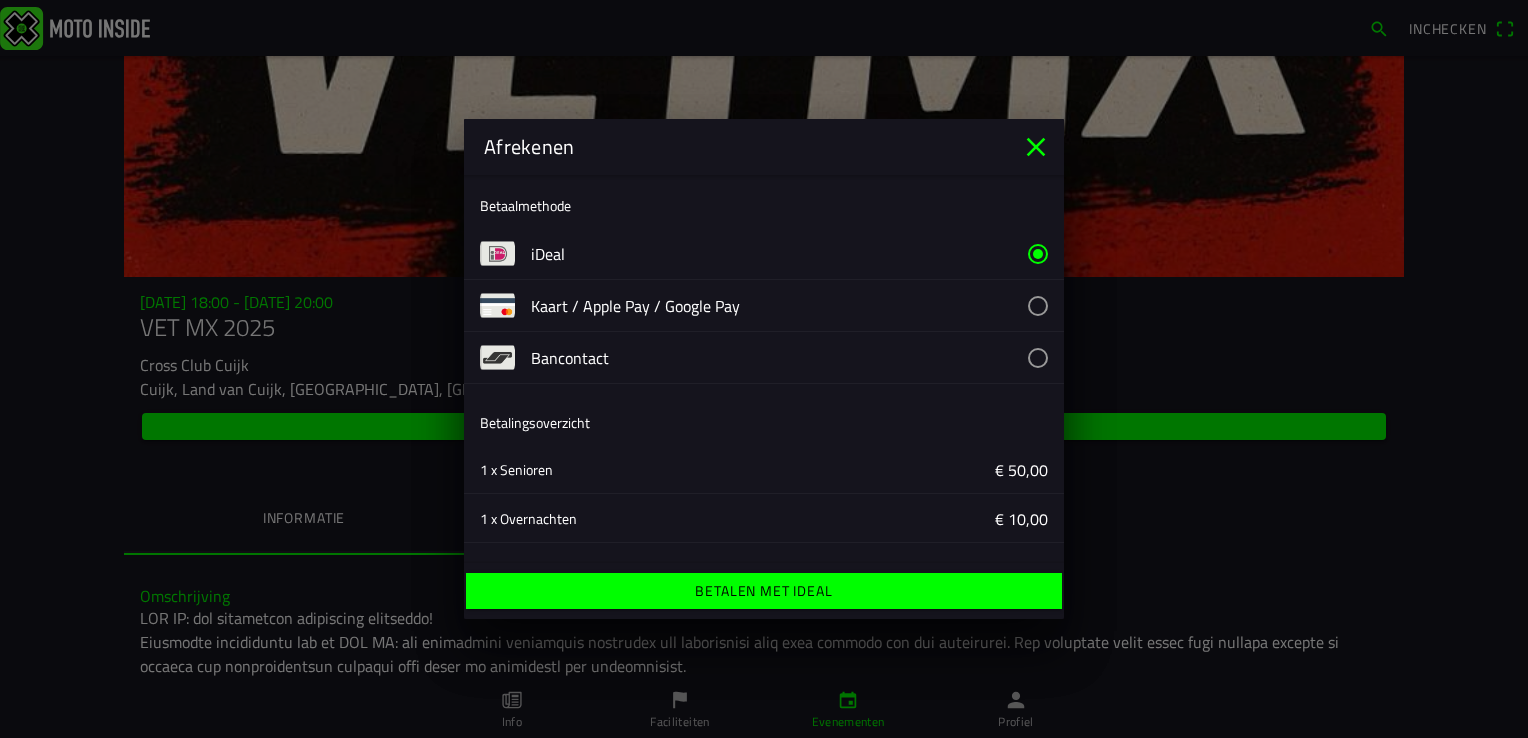 click on "Betalen met iDeal" 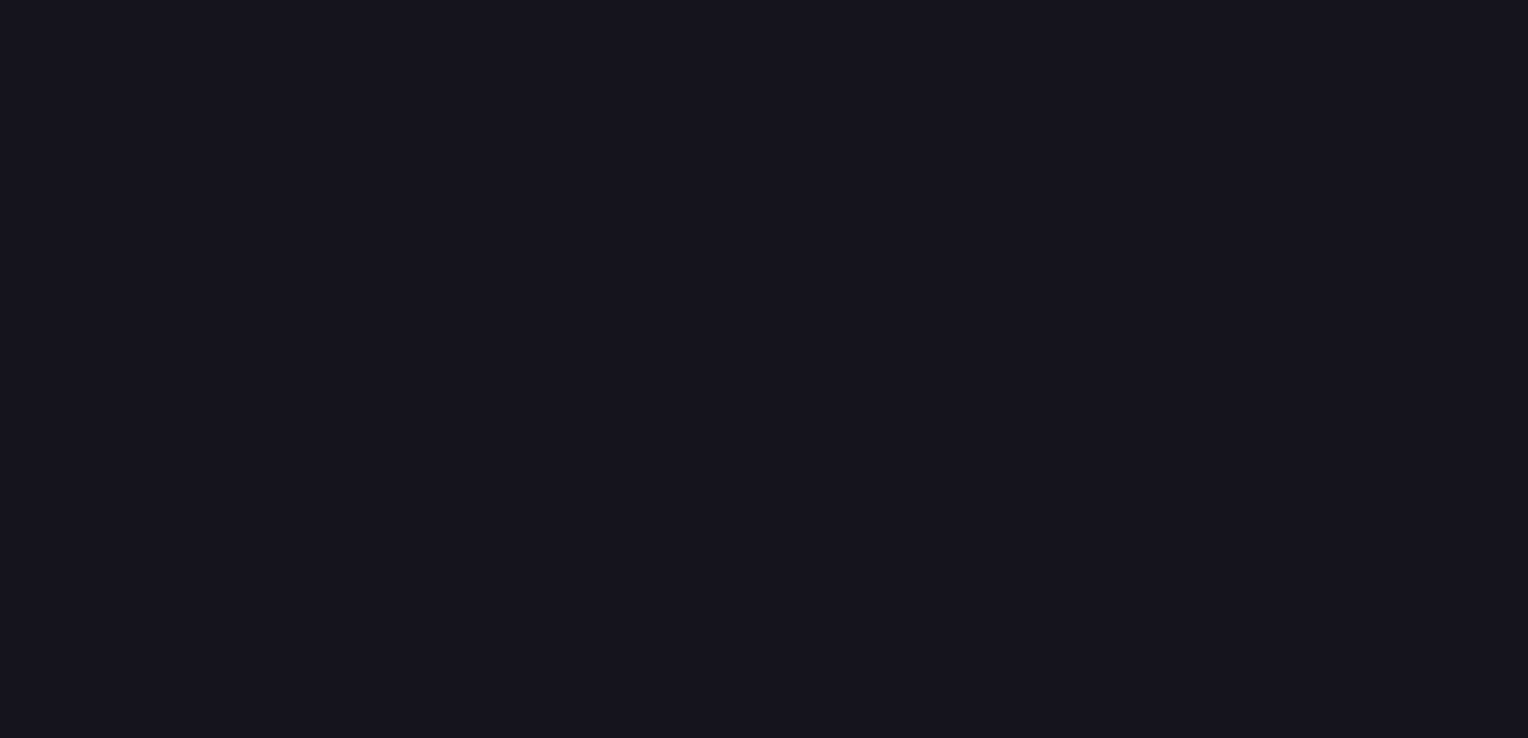 scroll, scrollTop: 0, scrollLeft: 0, axis: both 